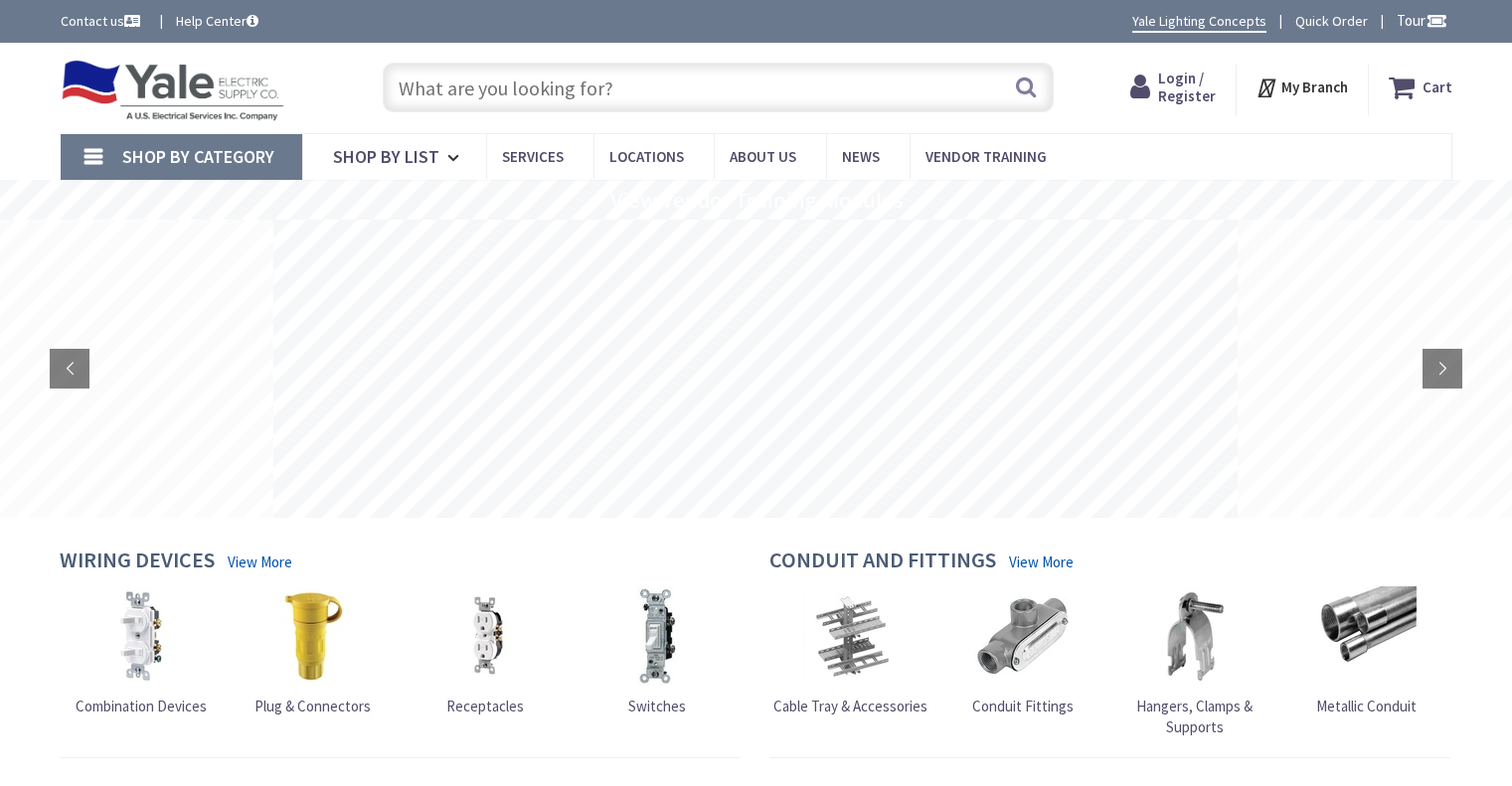 scroll, scrollTop: 0, scrollLeft: 0, axis: both 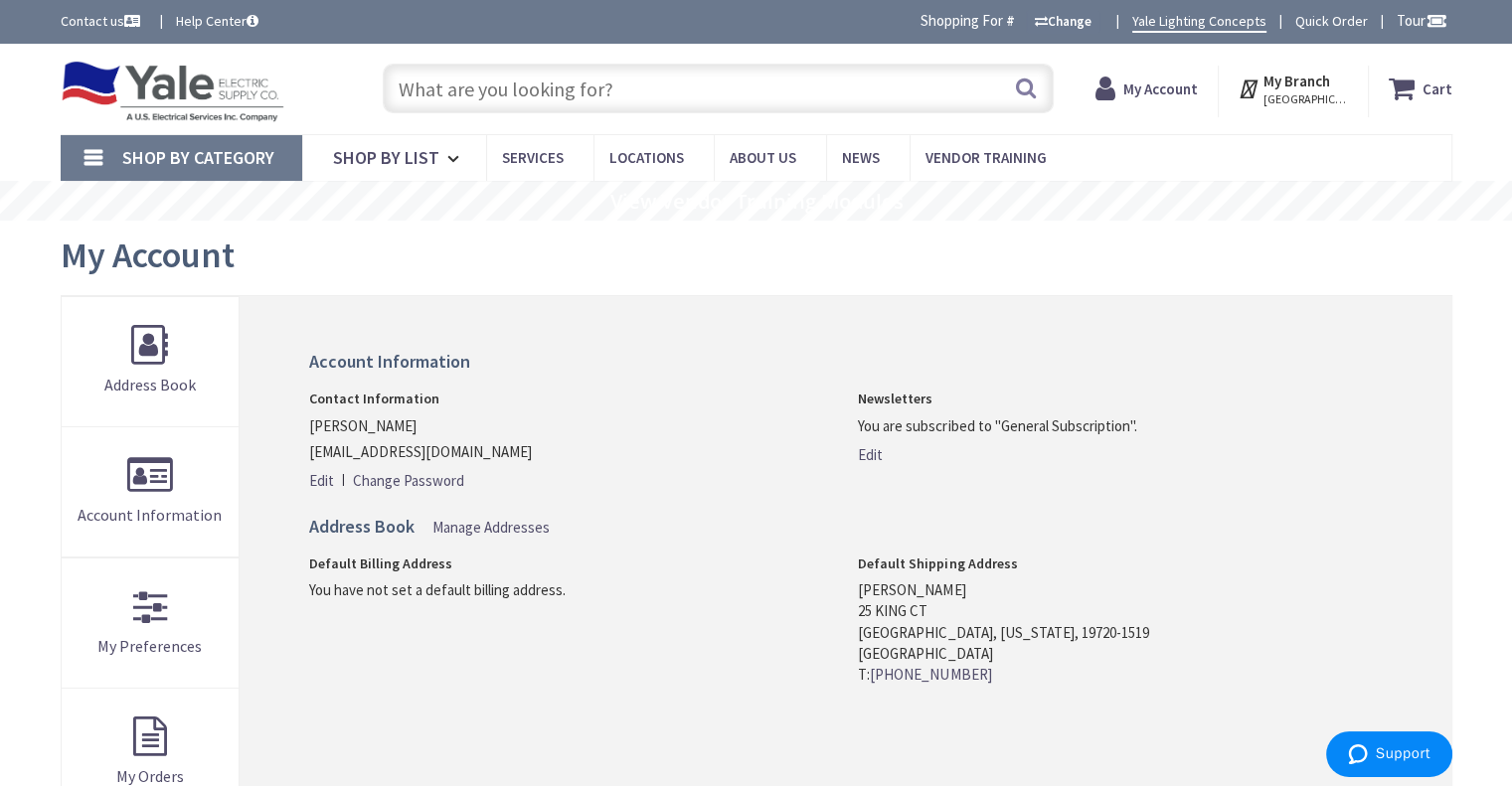 click at bounding box center (718, 88) 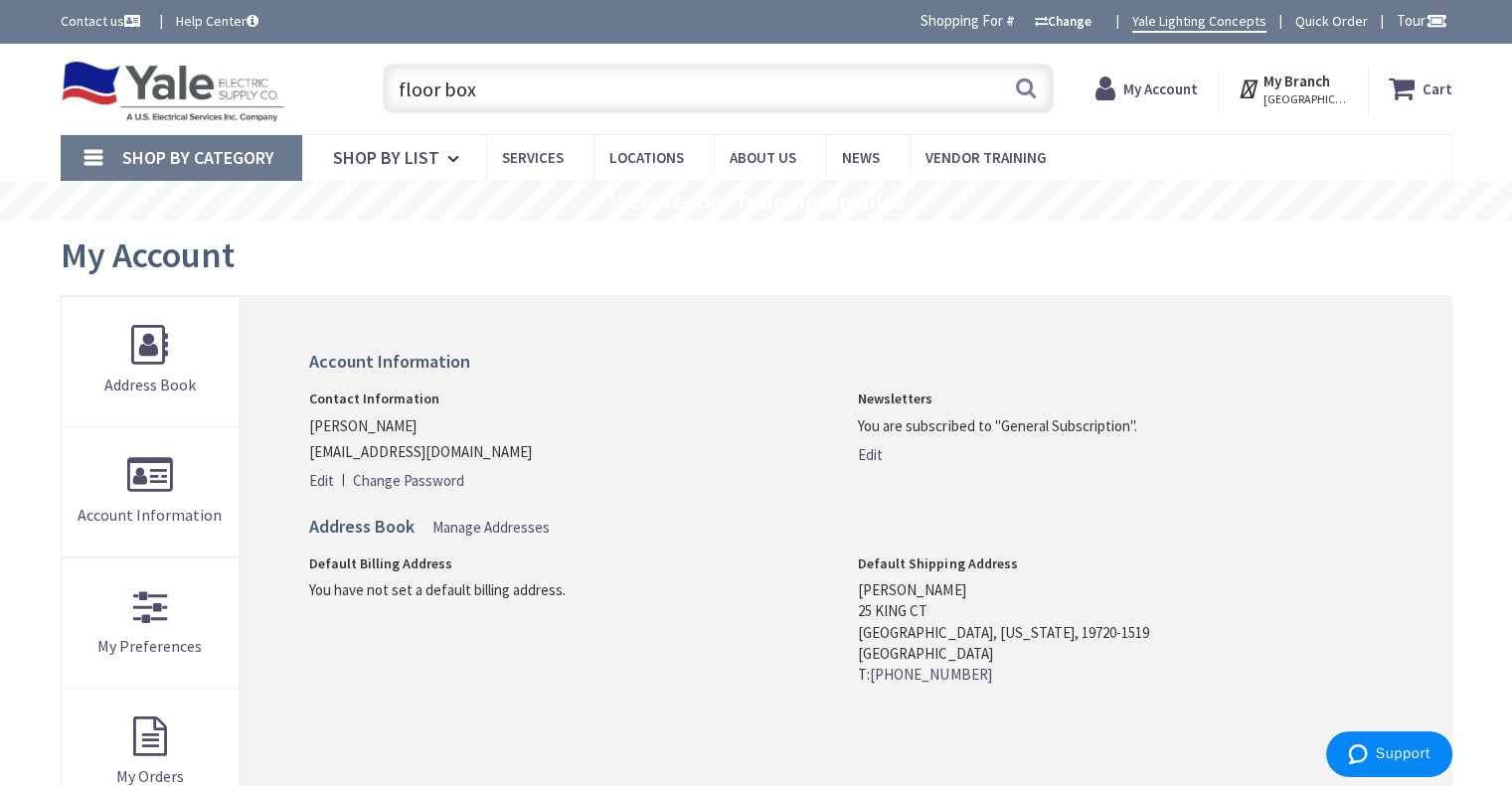 type on "floor box" 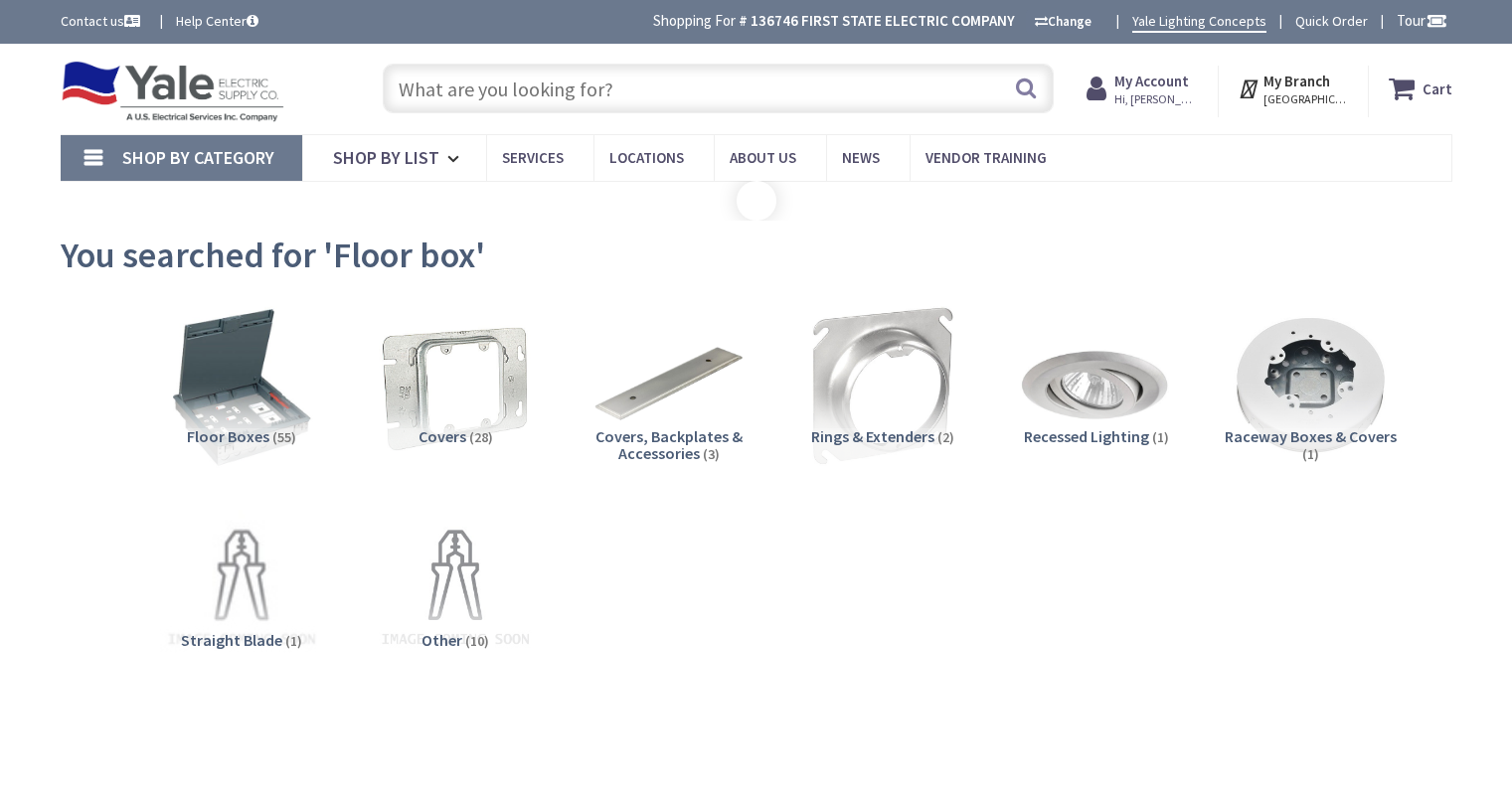scroll, scrollTop: 0, scrollLeft: 0, axis: both 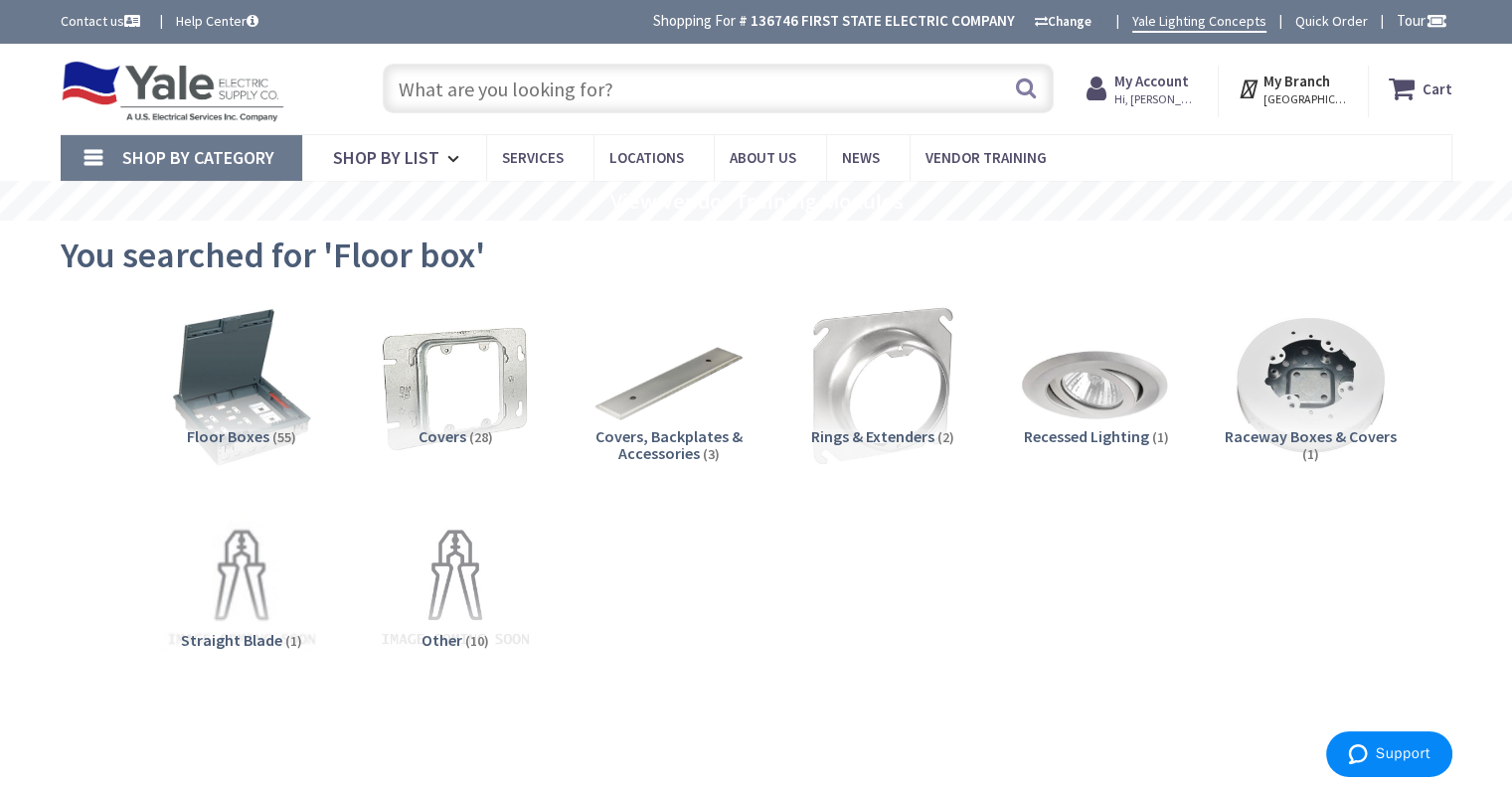 click on "Floor Boxes" at bounding box center (228, 436) 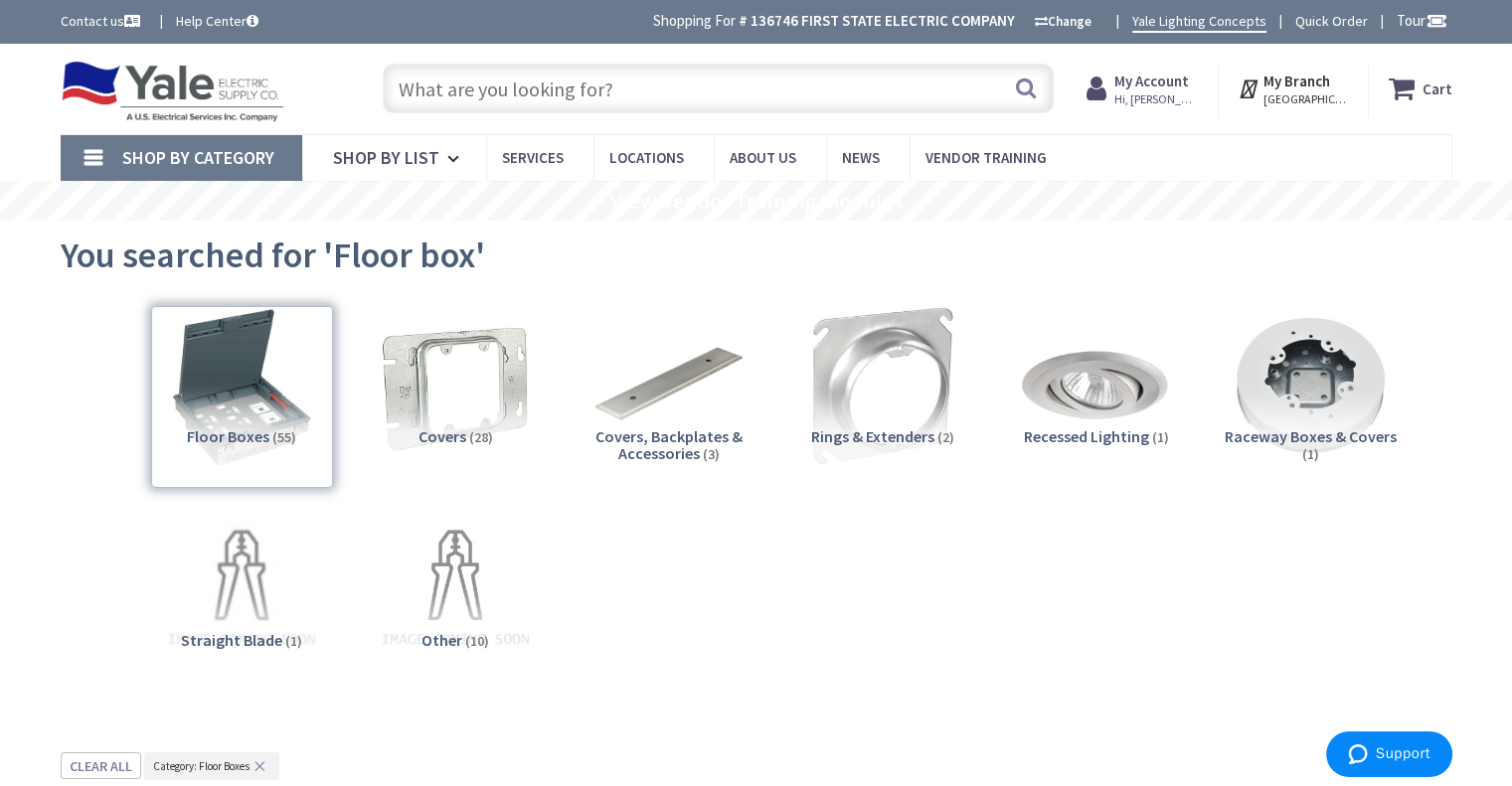 scroll, scrollTop: 751, scrollLeft: 0, axis: vertical 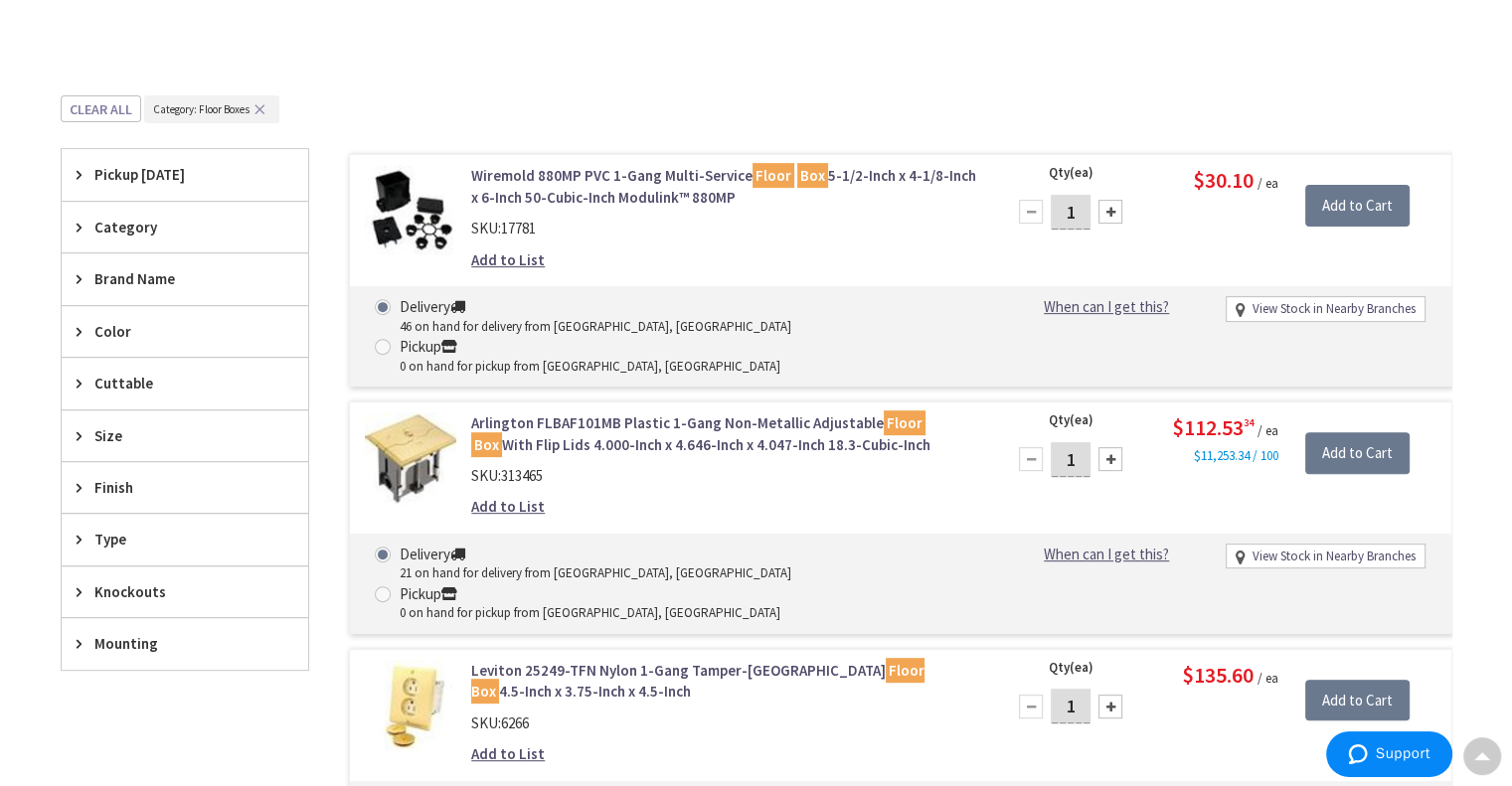 click on "Wiremold 880MP PVC 1-Gang Multi-Service  Floor   Box  5-1/2-Inch x 4-1/8-Inch x 6-Inch 50-Cubic-Inch Modulink™ 880MP" at bounding box center [724, 186] 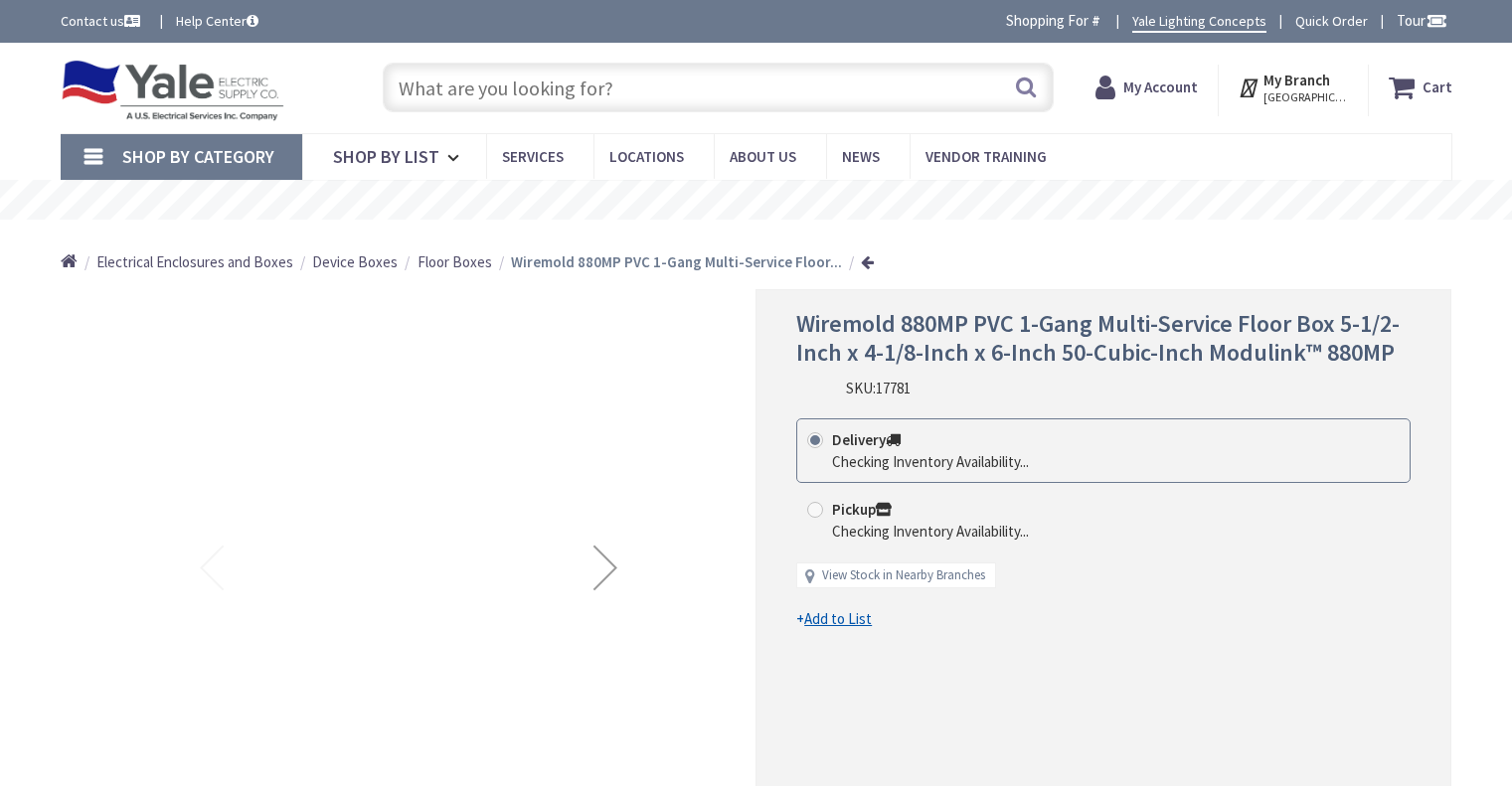 scroll, scrollTop: 0, scrollLeft: 0, axis: both 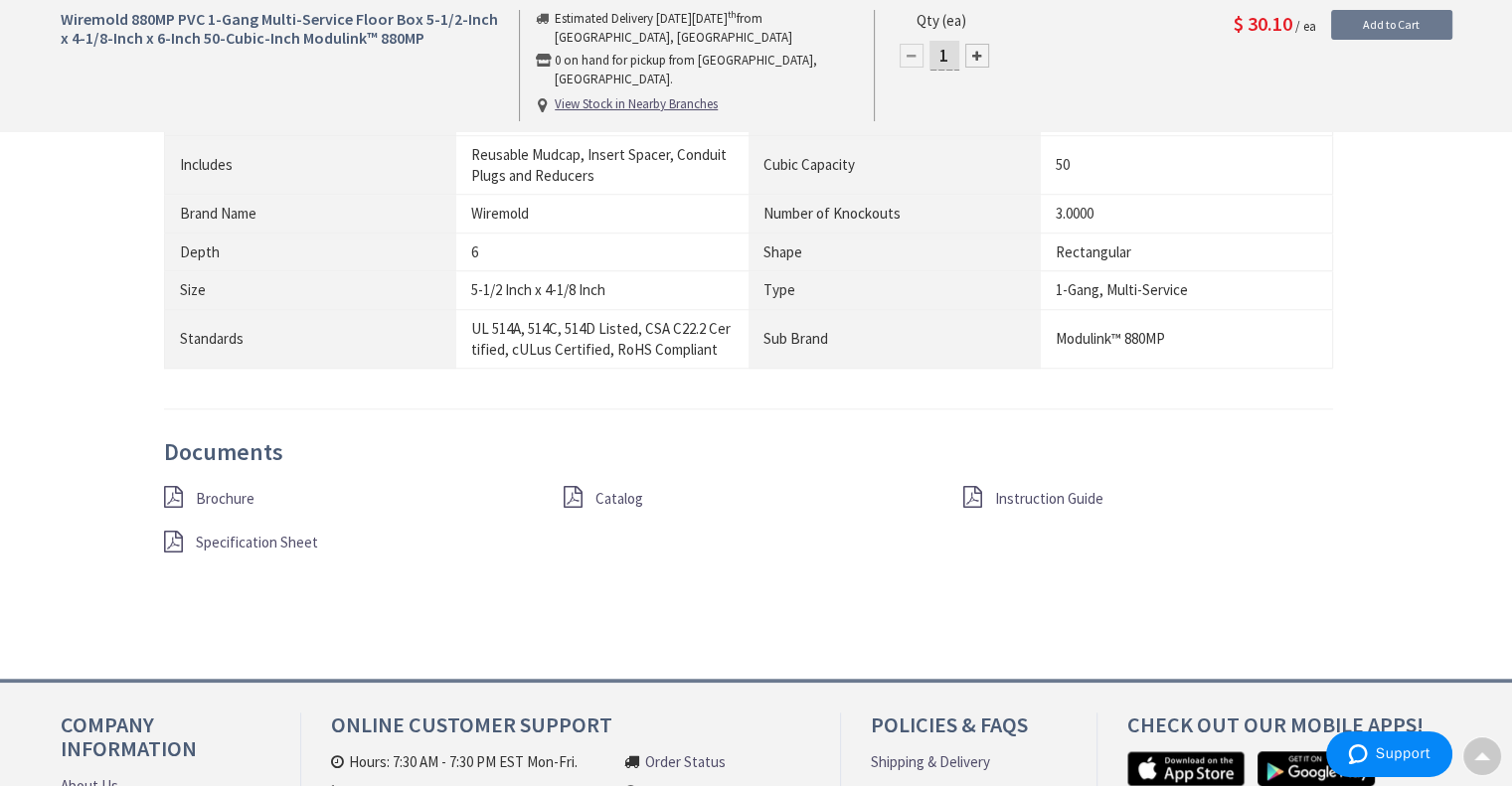 click on "Specification Sheet" at bounding box center (256, 542) 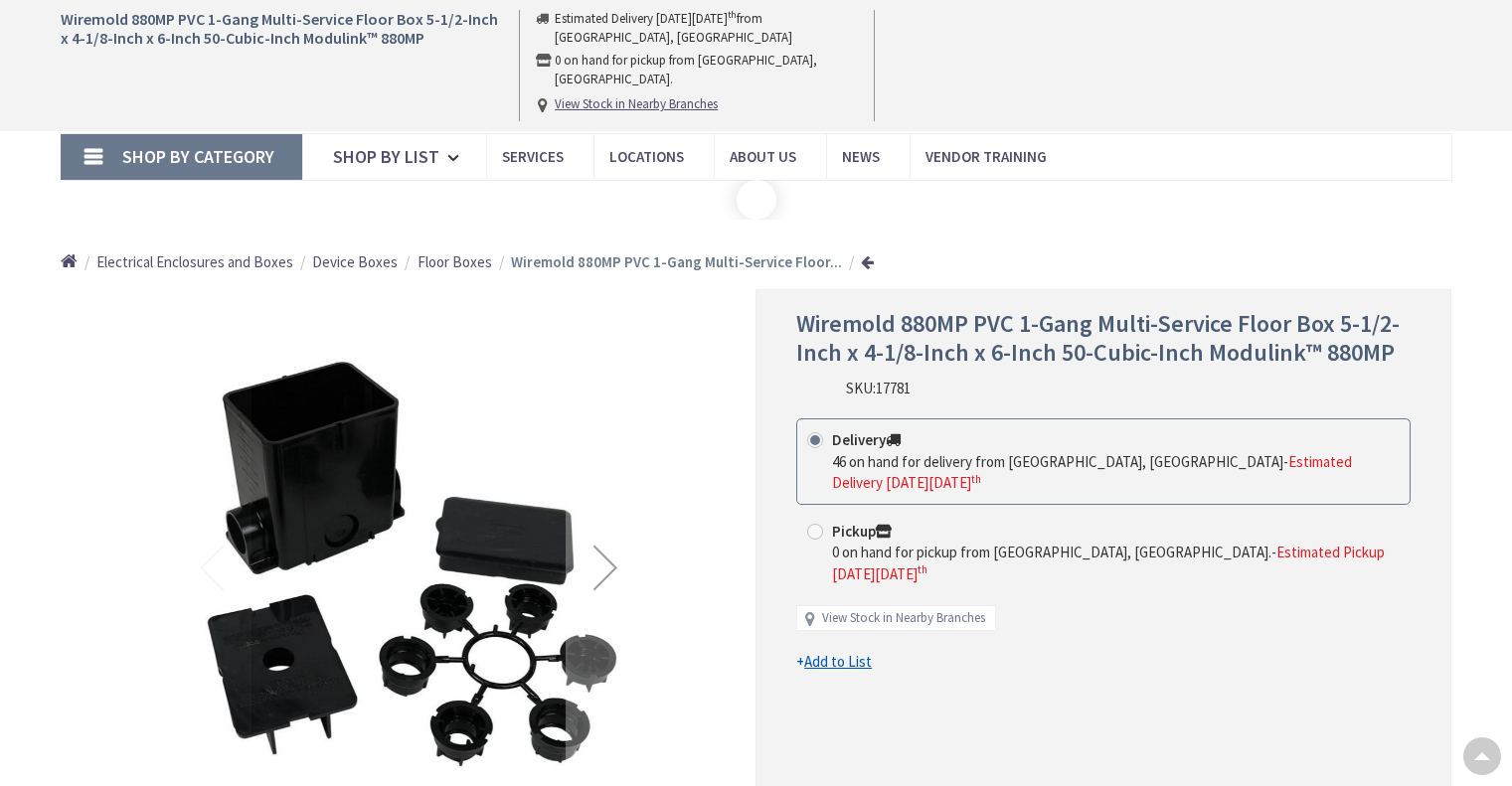 scroll, scrollTop: 1510, scrollLeft: 0, axis: vertical 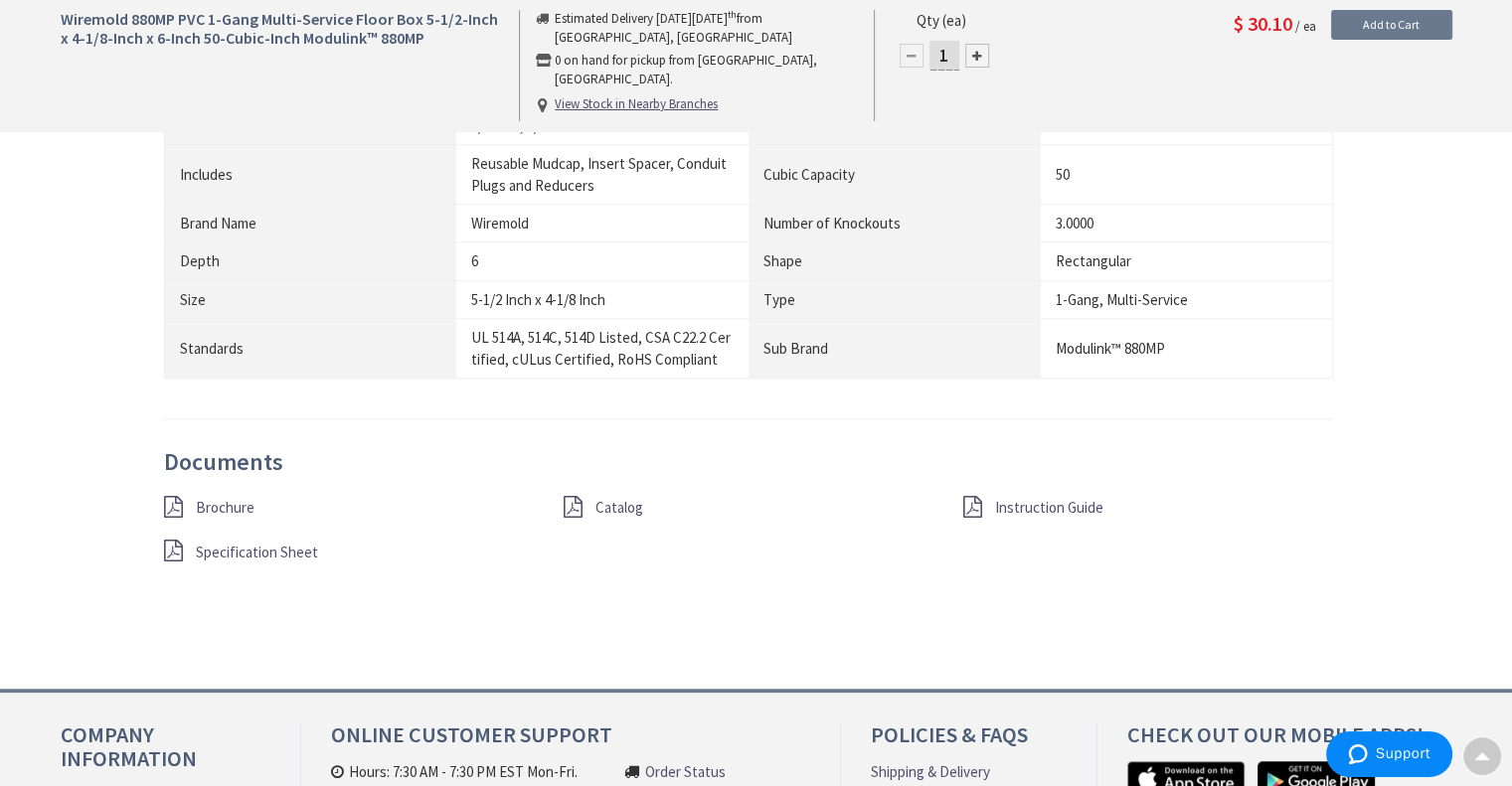click on "Brochure" at bounding box center [225, 507] 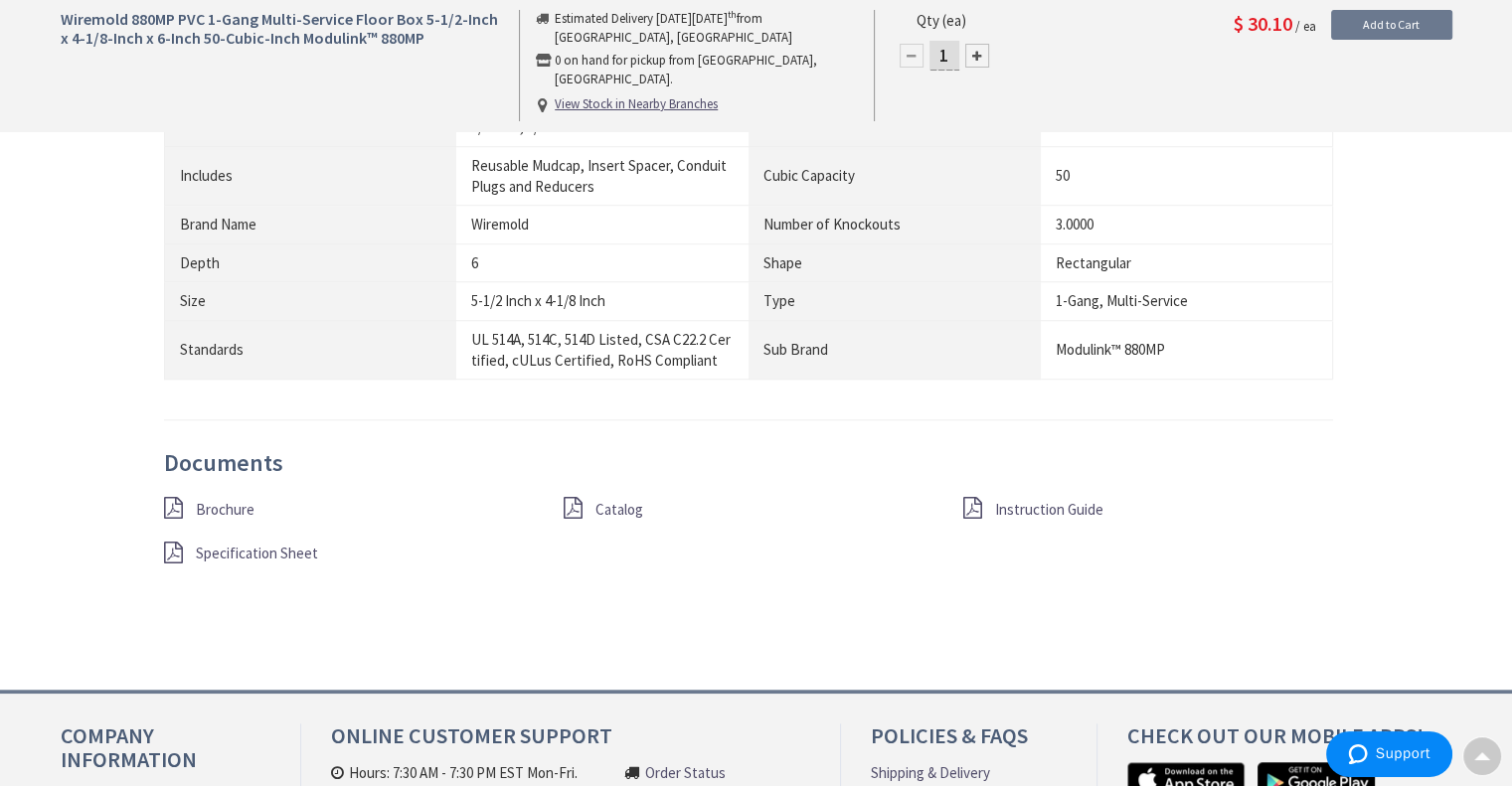 scroll, scrollTop: 1511, scrollLeft: 0, axis: vertical 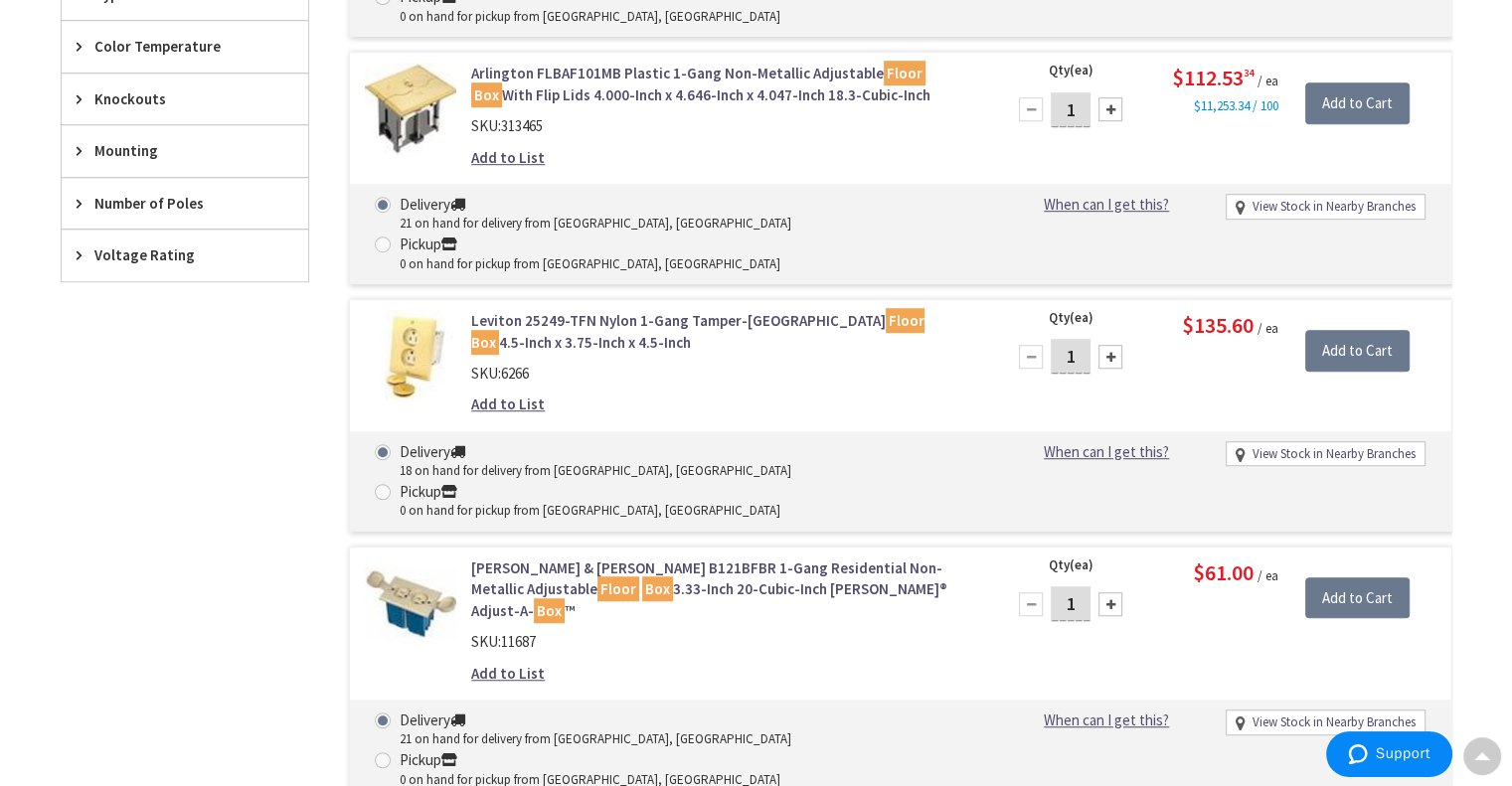 click on "Leviton 25249-TFN Nylon 1-Gang Tamper-Resistant  Floor Box  4.5-Inch x 3.75-Inch x 4.5-Inch" at bounding box center [724, 331] 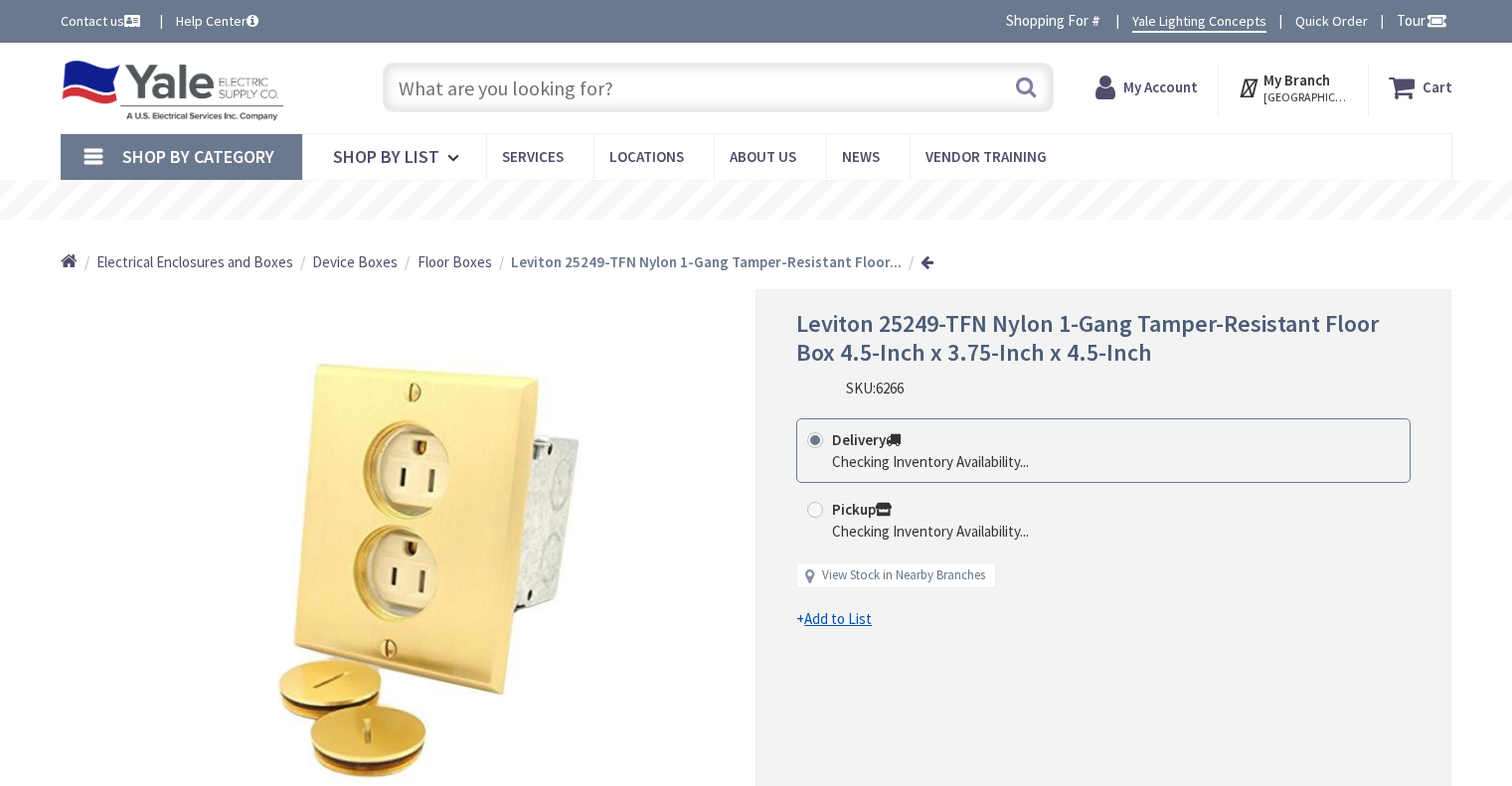 scroll, scrollTop: 0, scrollLeft: 0, axis: both 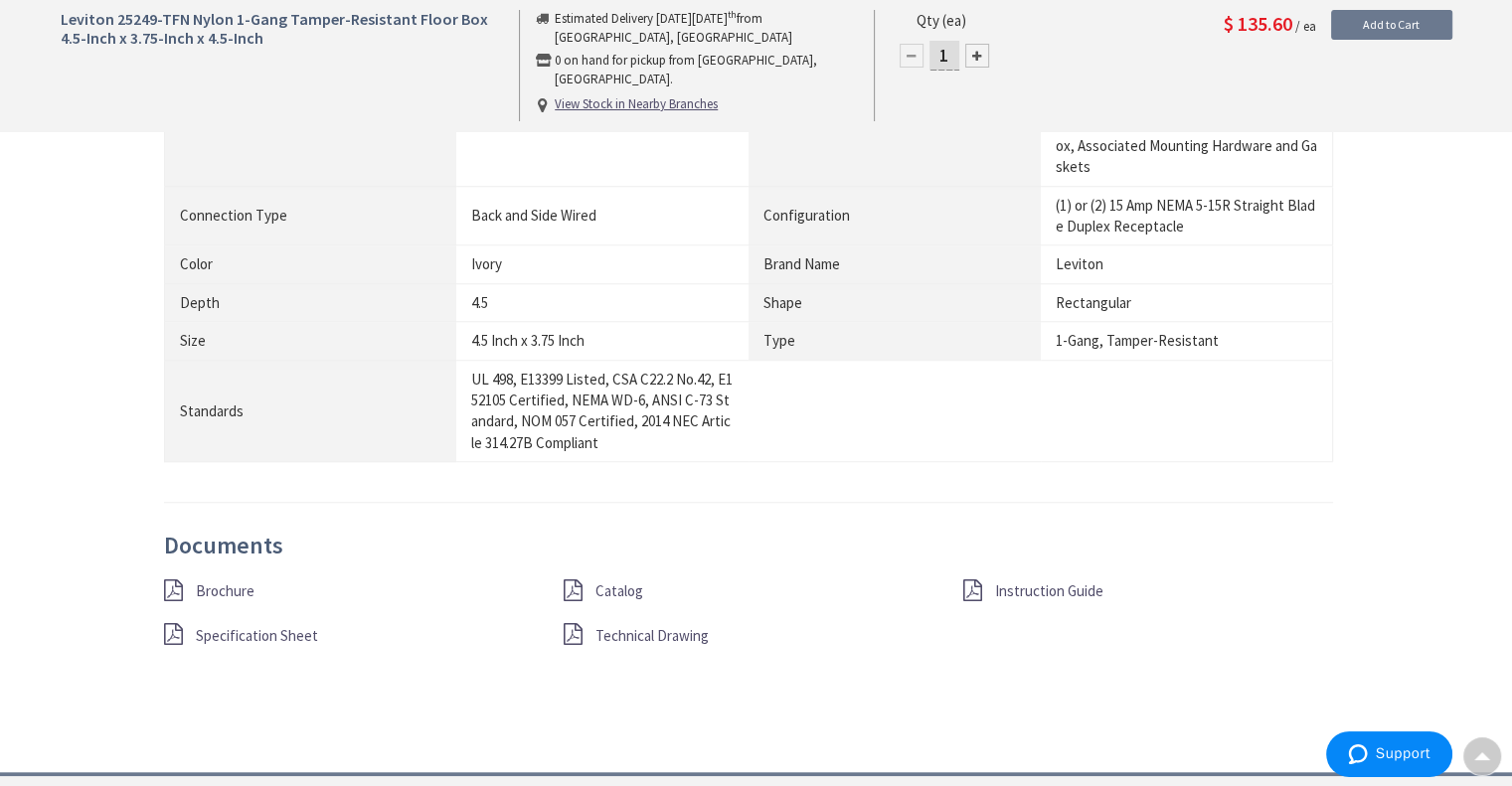 click on "Specification Sheet" at bounding box center (256, 635) 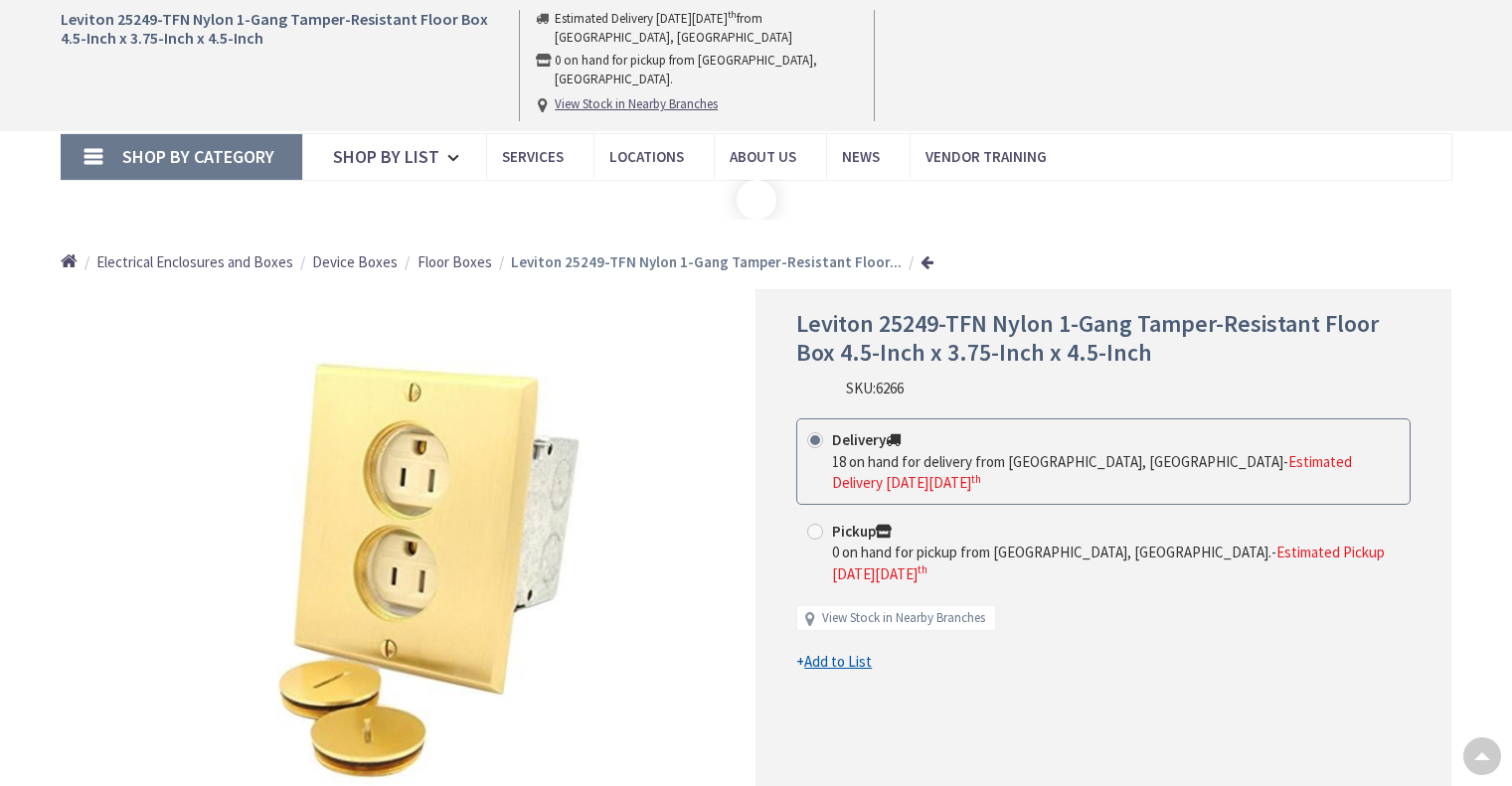 scroll, scrollTop: 1583, scrollLeft: 0, axis: vertical 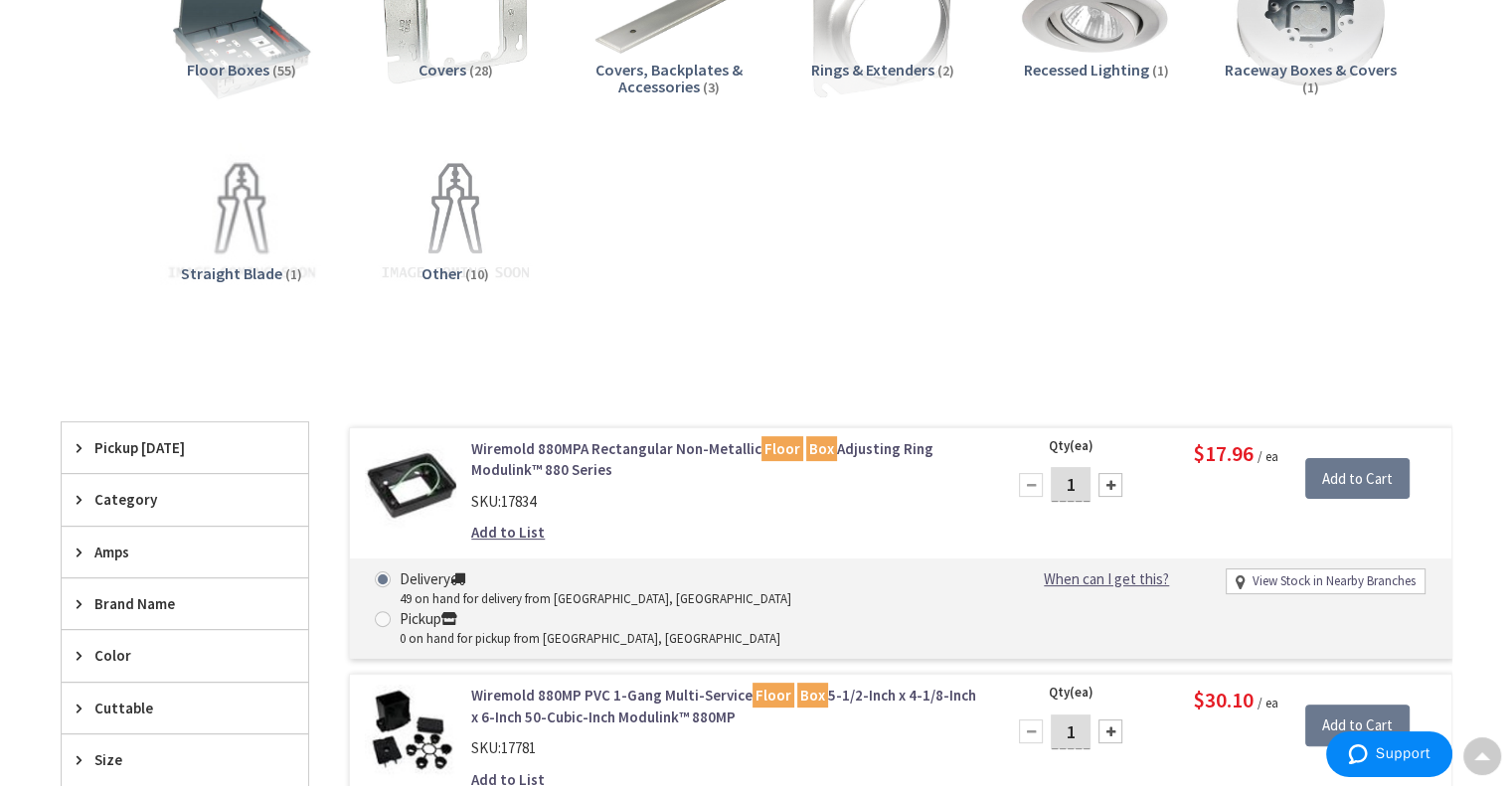 drag, startPoint x: 1519, startPoint y: 385, endPoint x: 1484, endPoint y: 182, distance: 205.99515 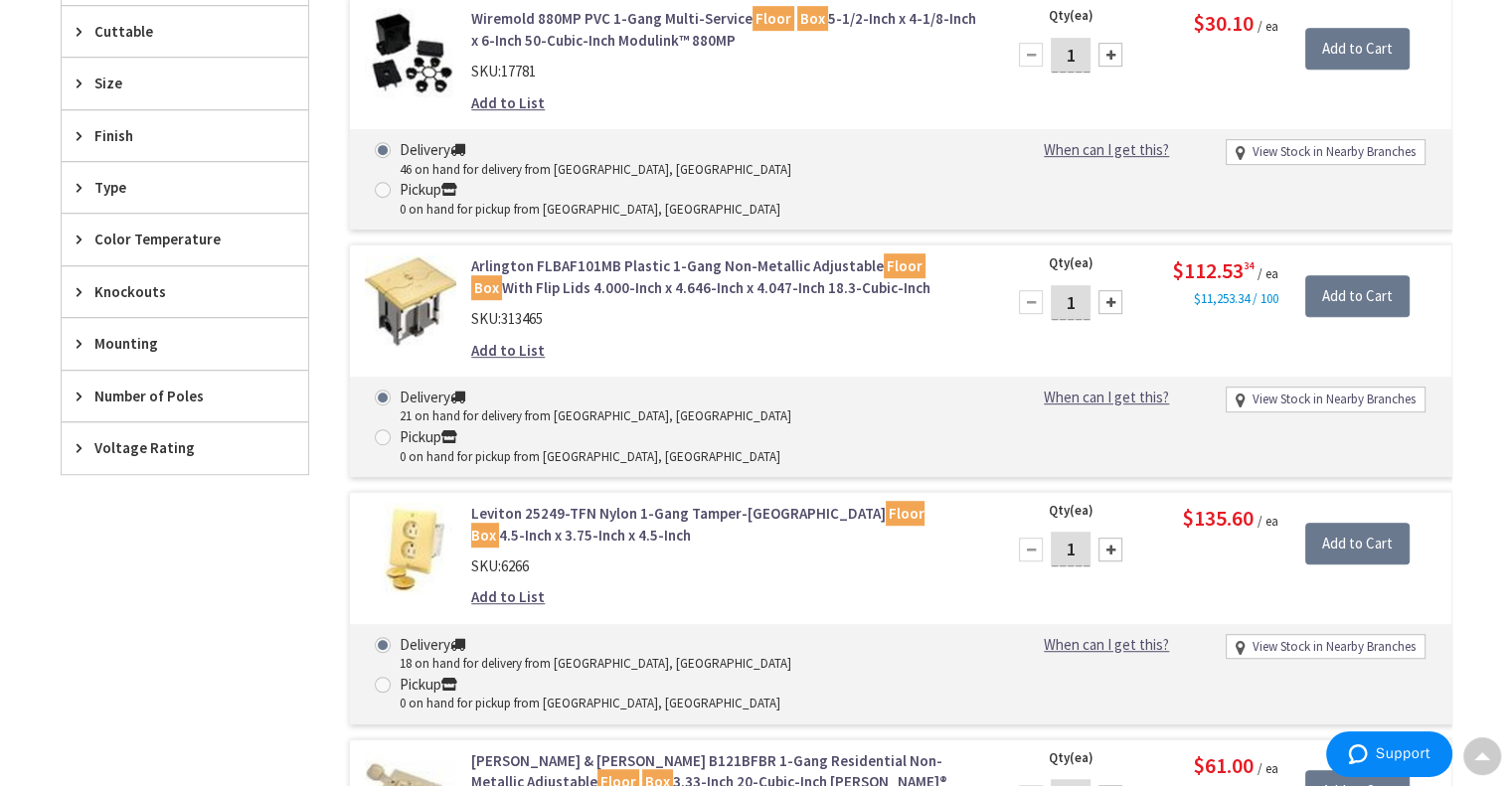 scroll, scrollTop: 1068, scrollLeft: 0, axis: vertical 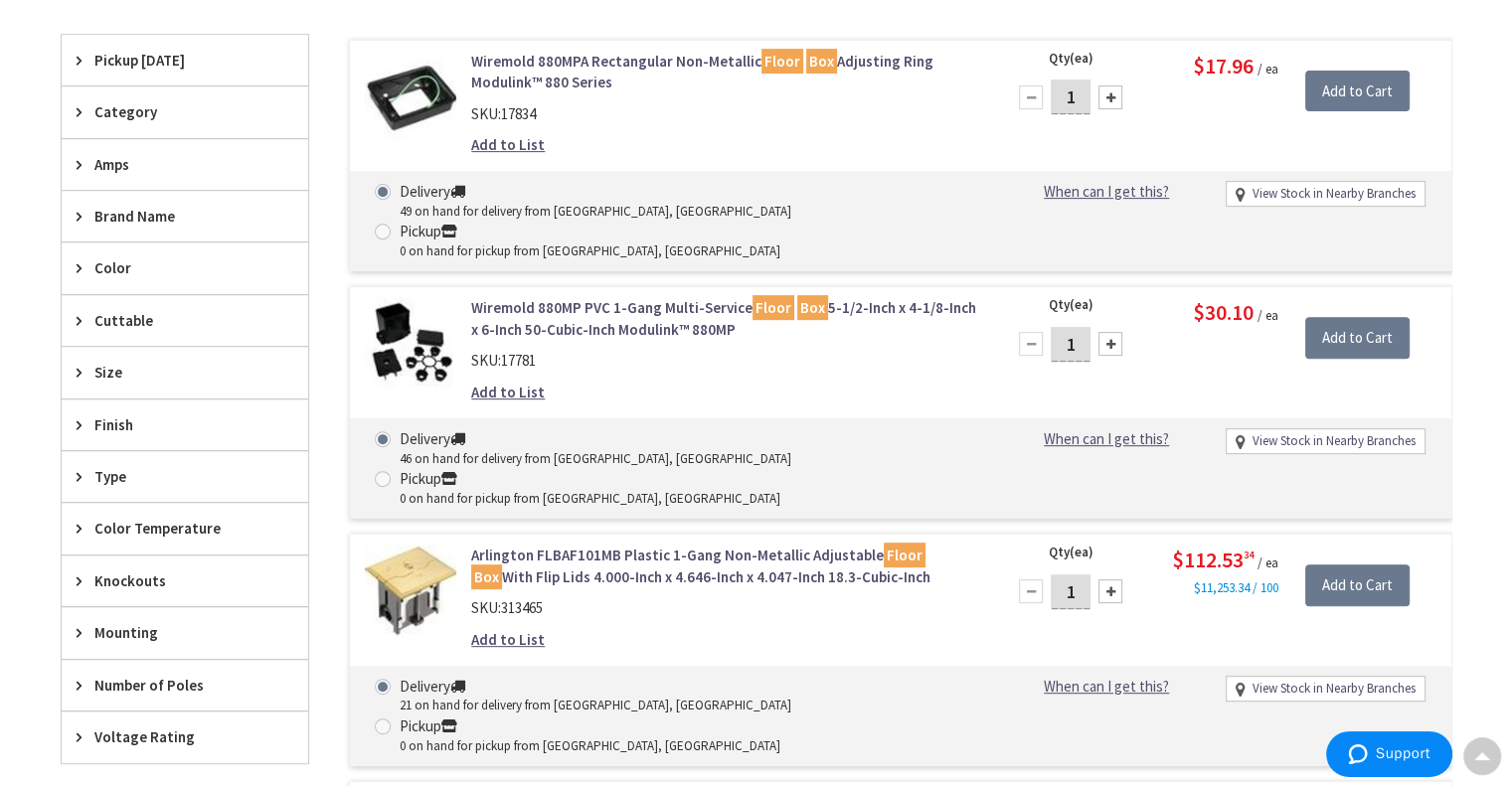 click on "Wiremold 880MP PVC 1-Gang Multi-Service  Floor   Box  5-1/2-Inch x 4-1/8-Inch x 6-Inch 50-Cubic-Inch Modulink™ 880MP" at bounding box center (724, 318) 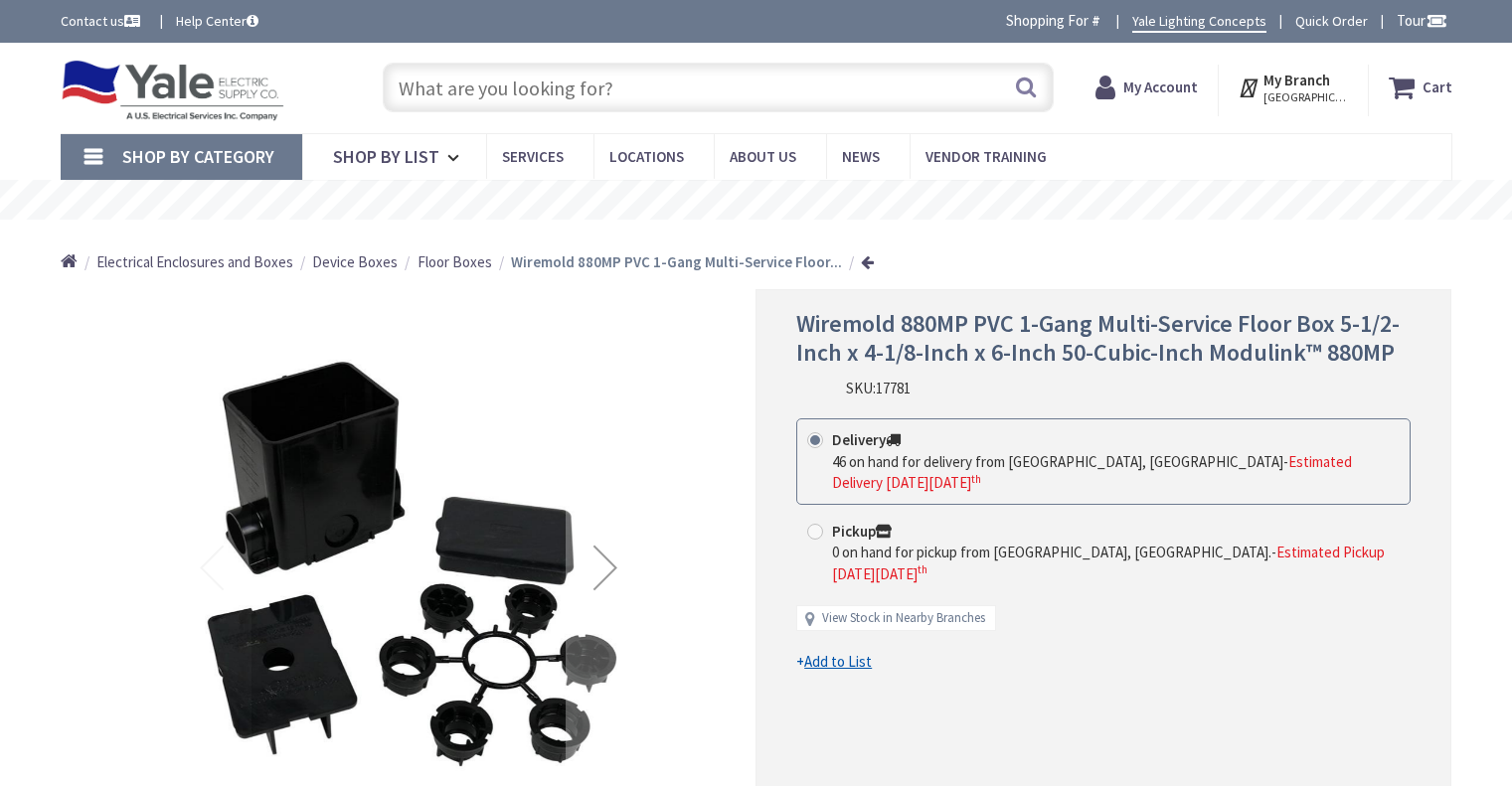 scroll, scrollTop: 0, scrollLeft: 0, axis: both 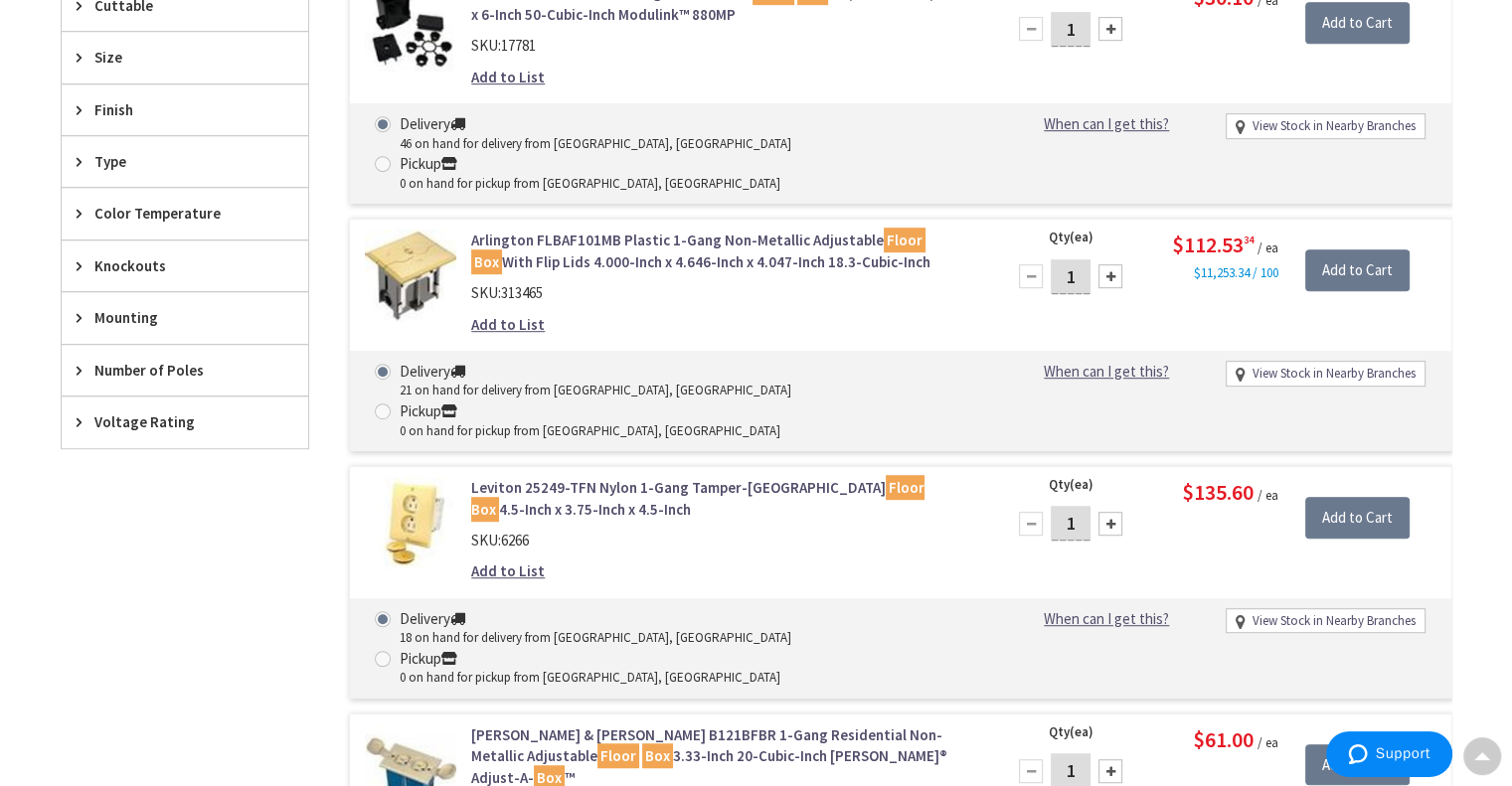 click on "Arlington FLBAF101MB Plastic 1-Gang Non-Metallic Adjustable  Floor   Box  With Flip Lids 4.000-Inch x 4.646-Inch x 4.047-Inch 18.3-Cubic-Inch" at bounding box center [724, 250] 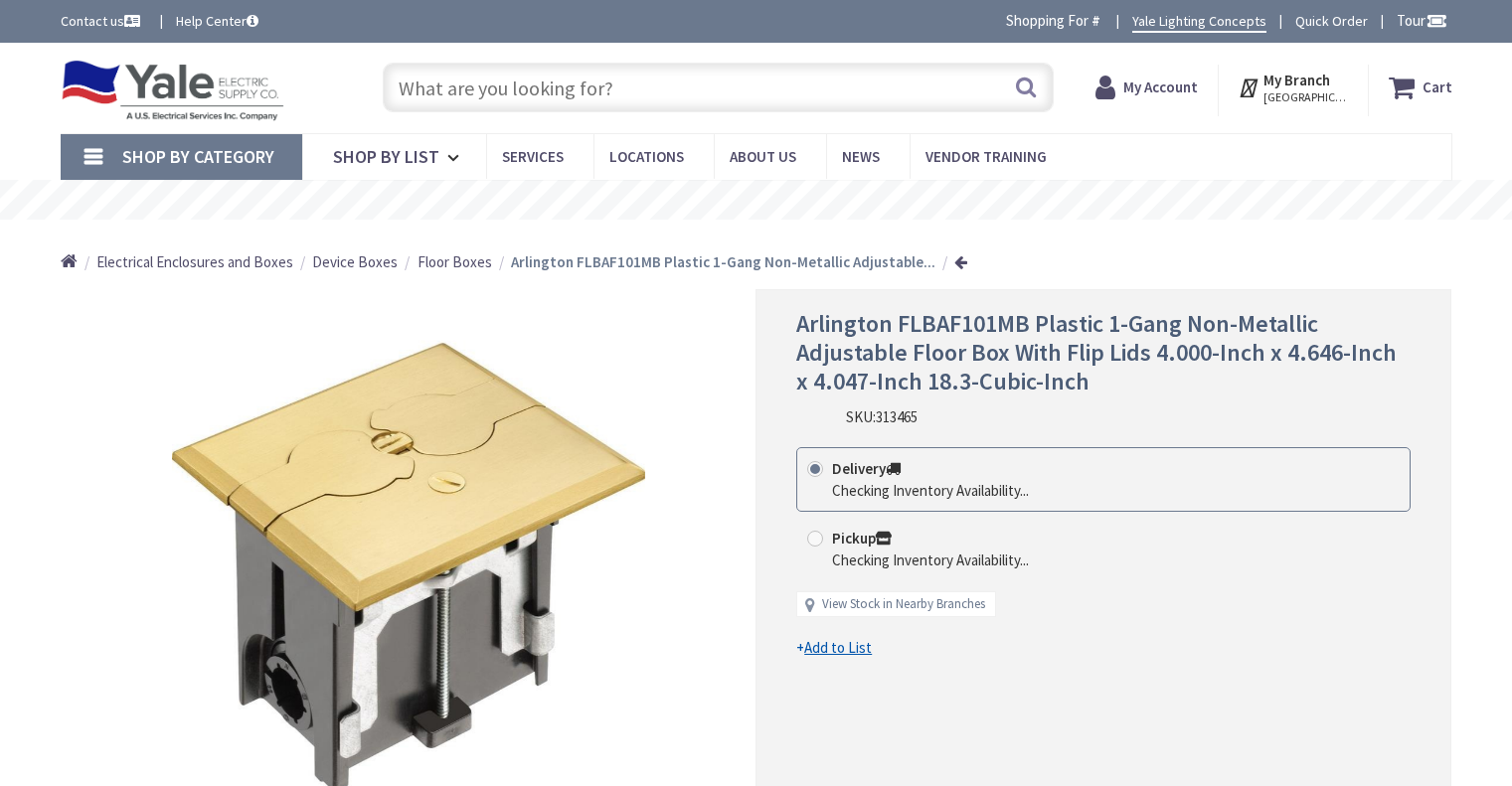 scroll, scrollTop: 0, scrollLeft: 0, axis: both 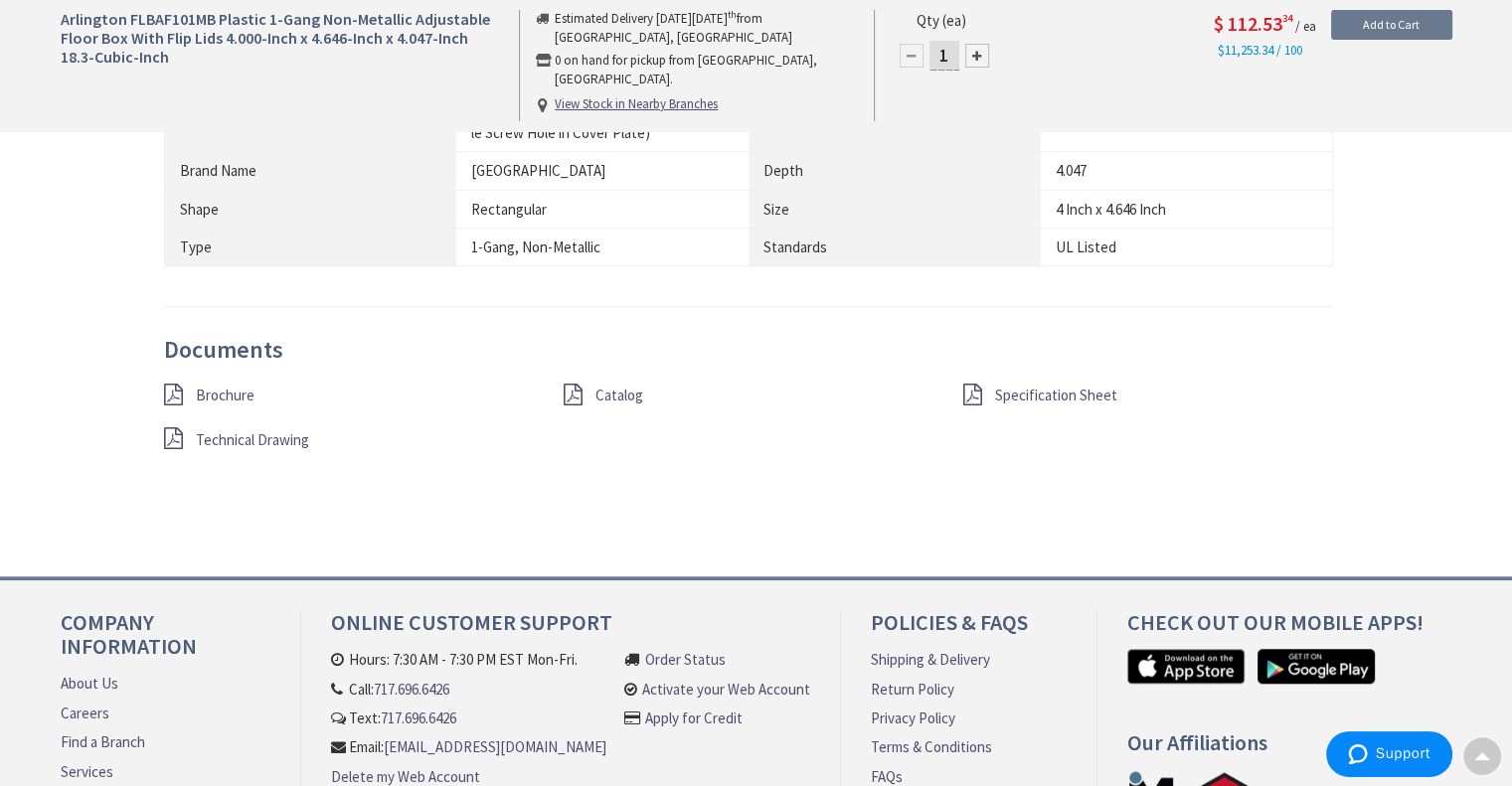 click on "Brochure" at bounding box center (225, 394) 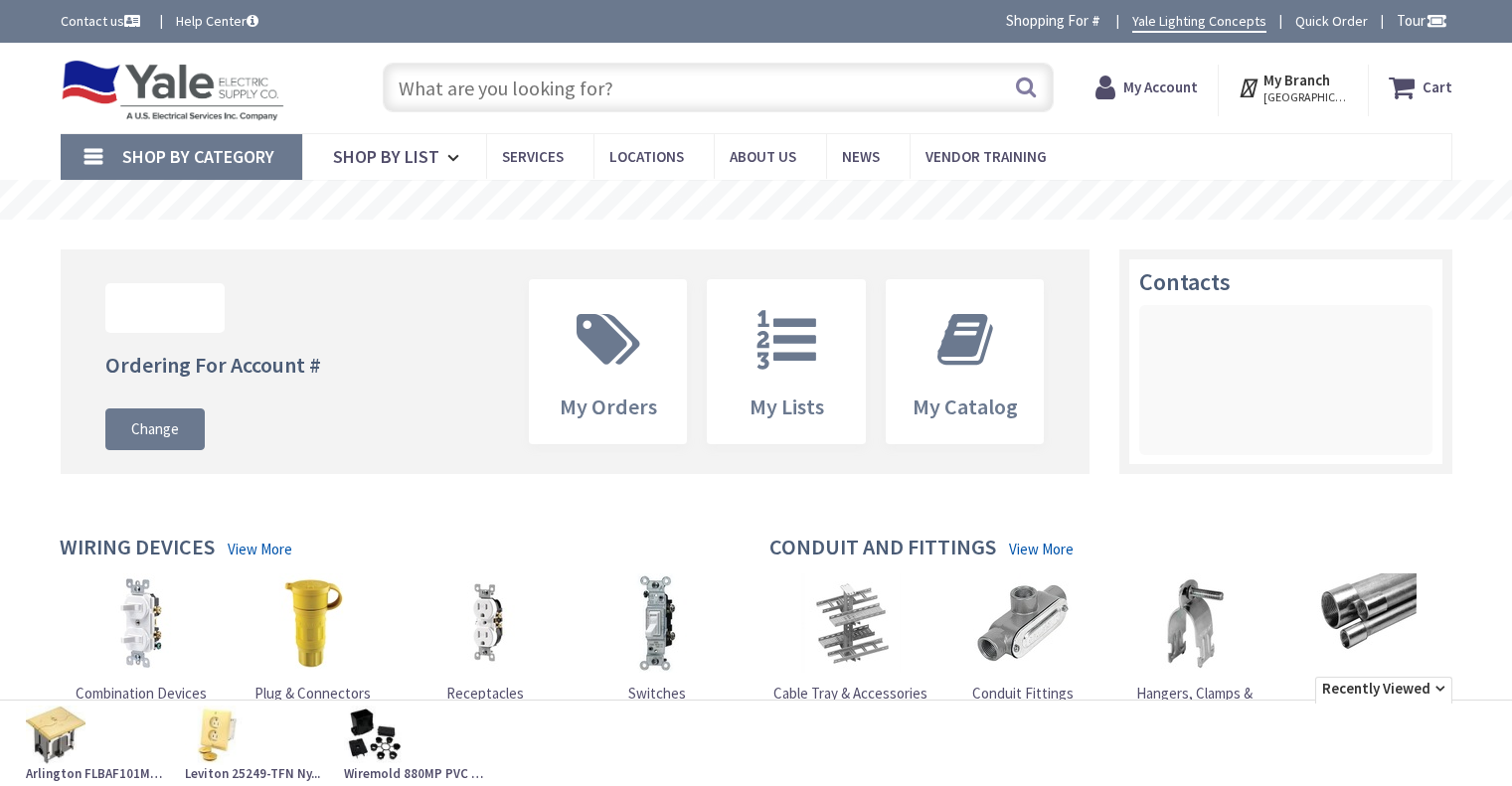 scroll, scrollTop: 0, scrollLeft: 0, axis: both 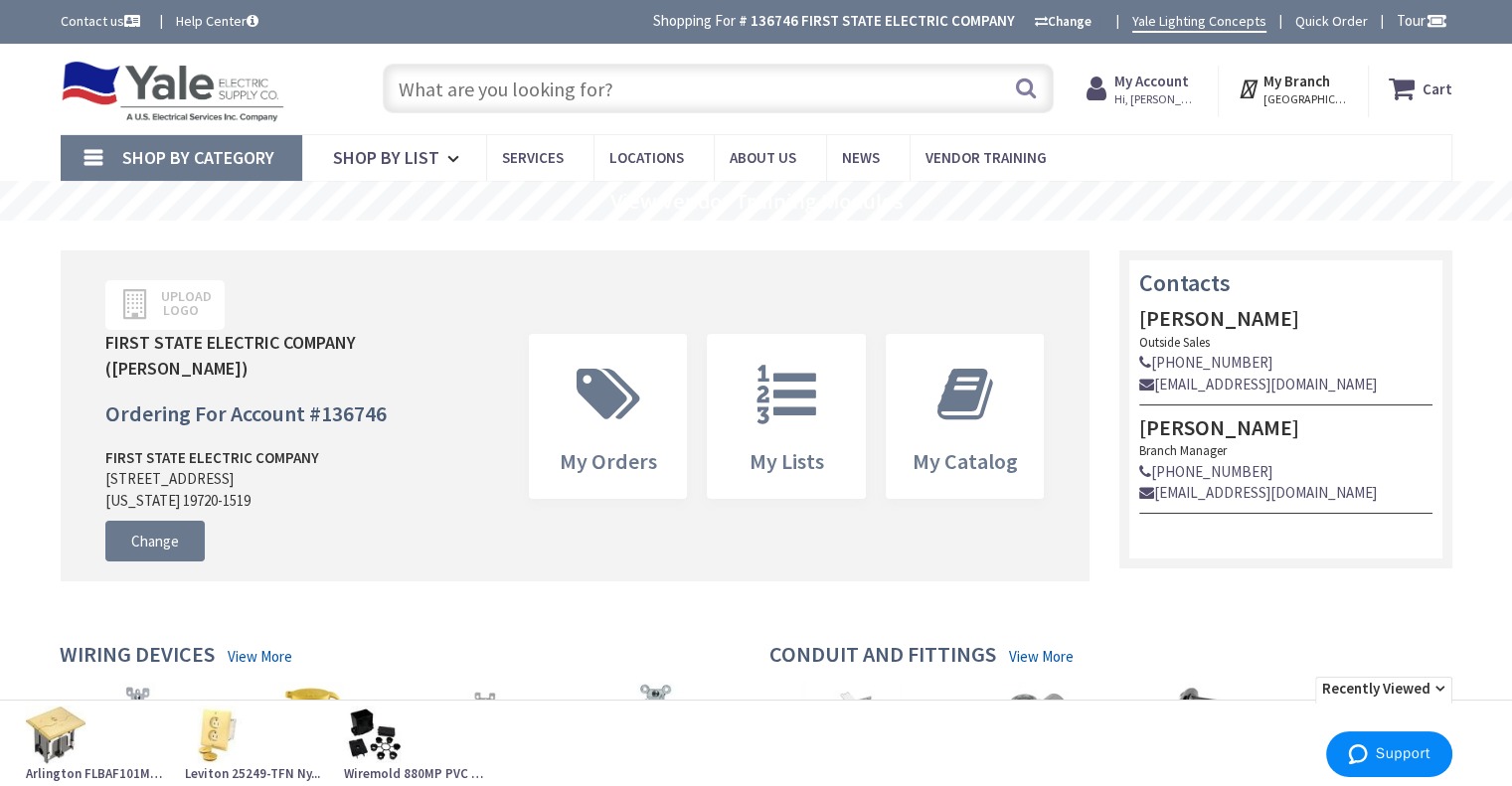 click at bounding box center (718, 88) 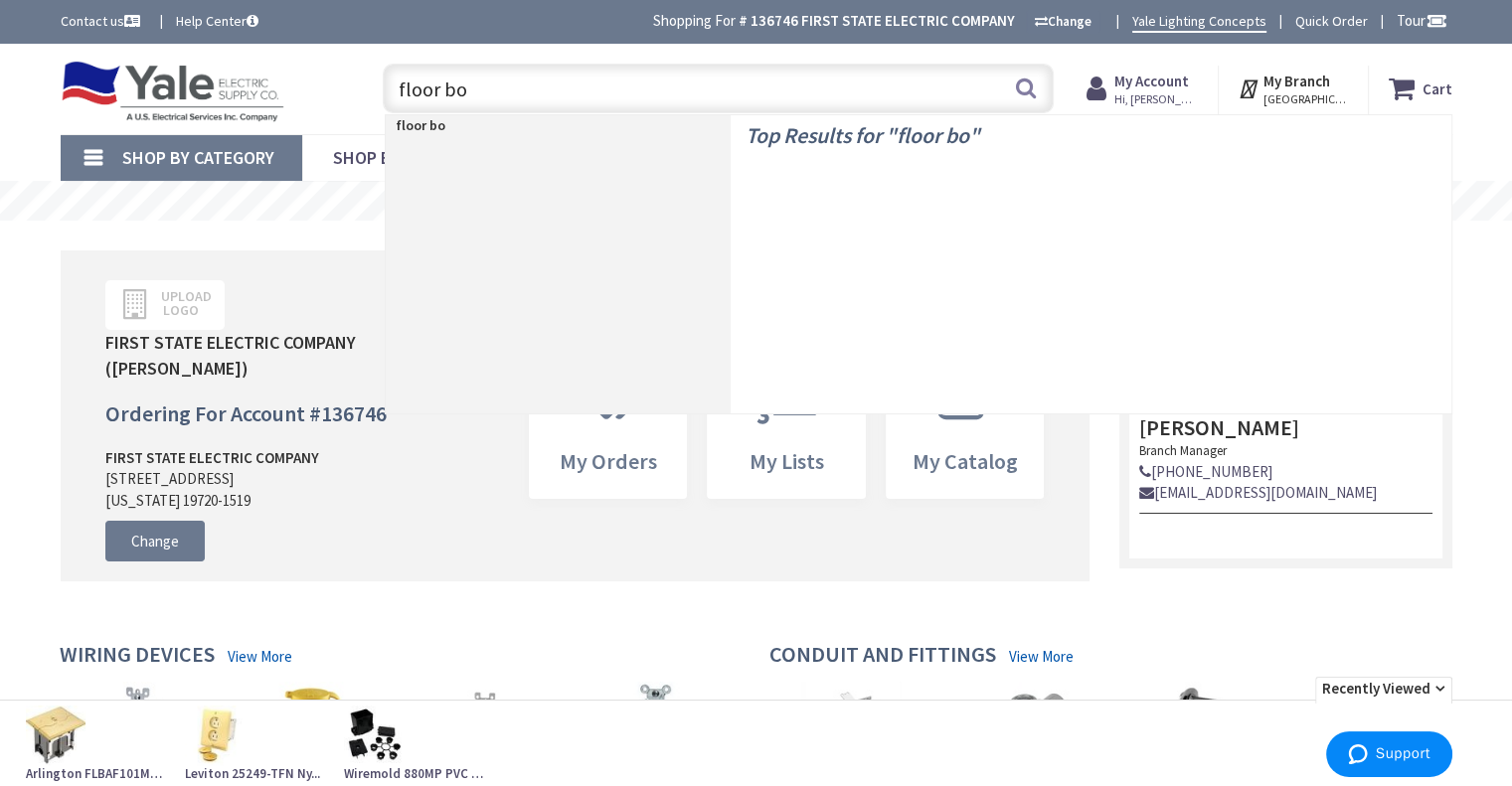 type on "floor box" 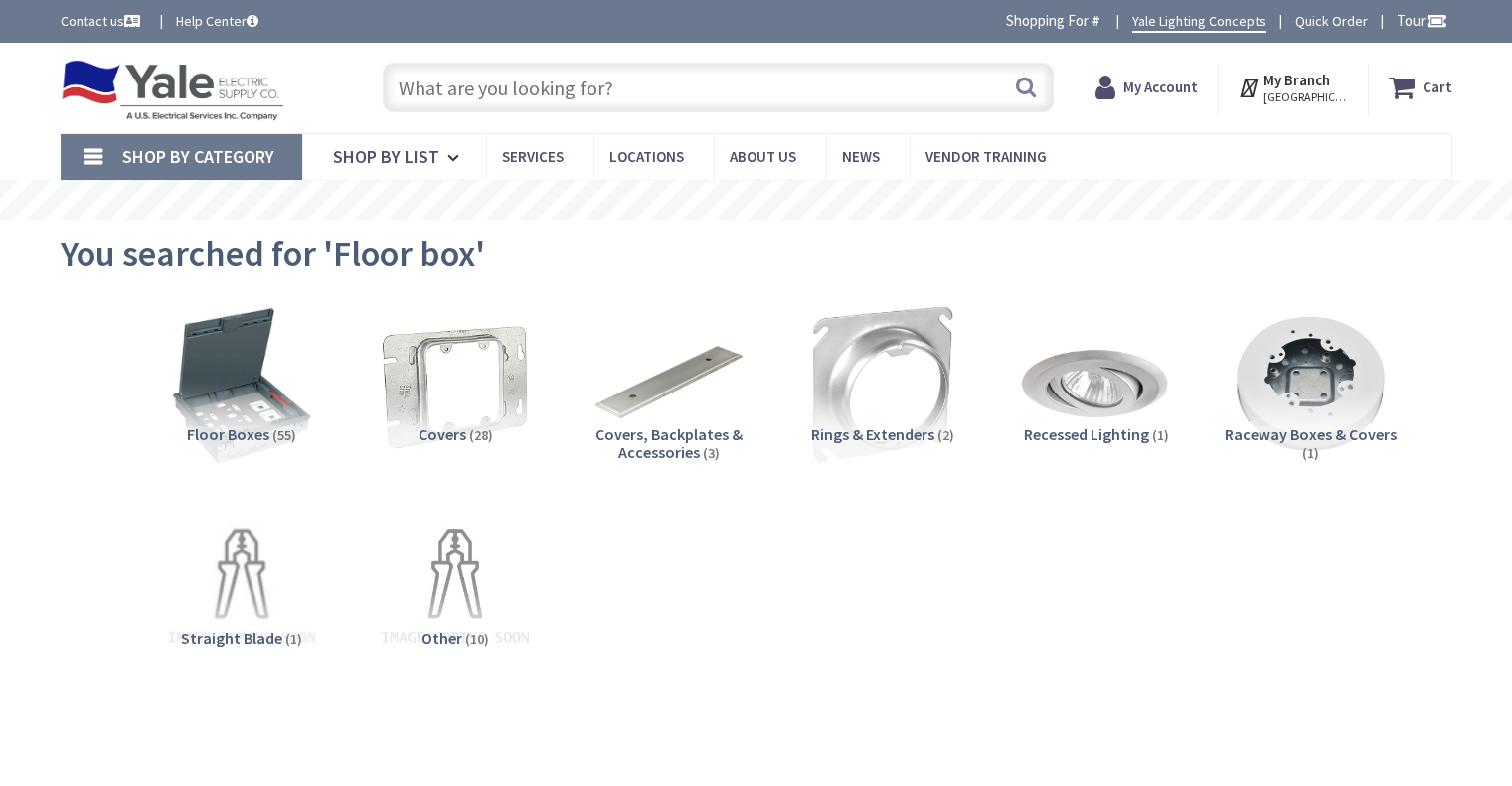scroll, scrollTop: 0, scrollLeft: 0, axis: both 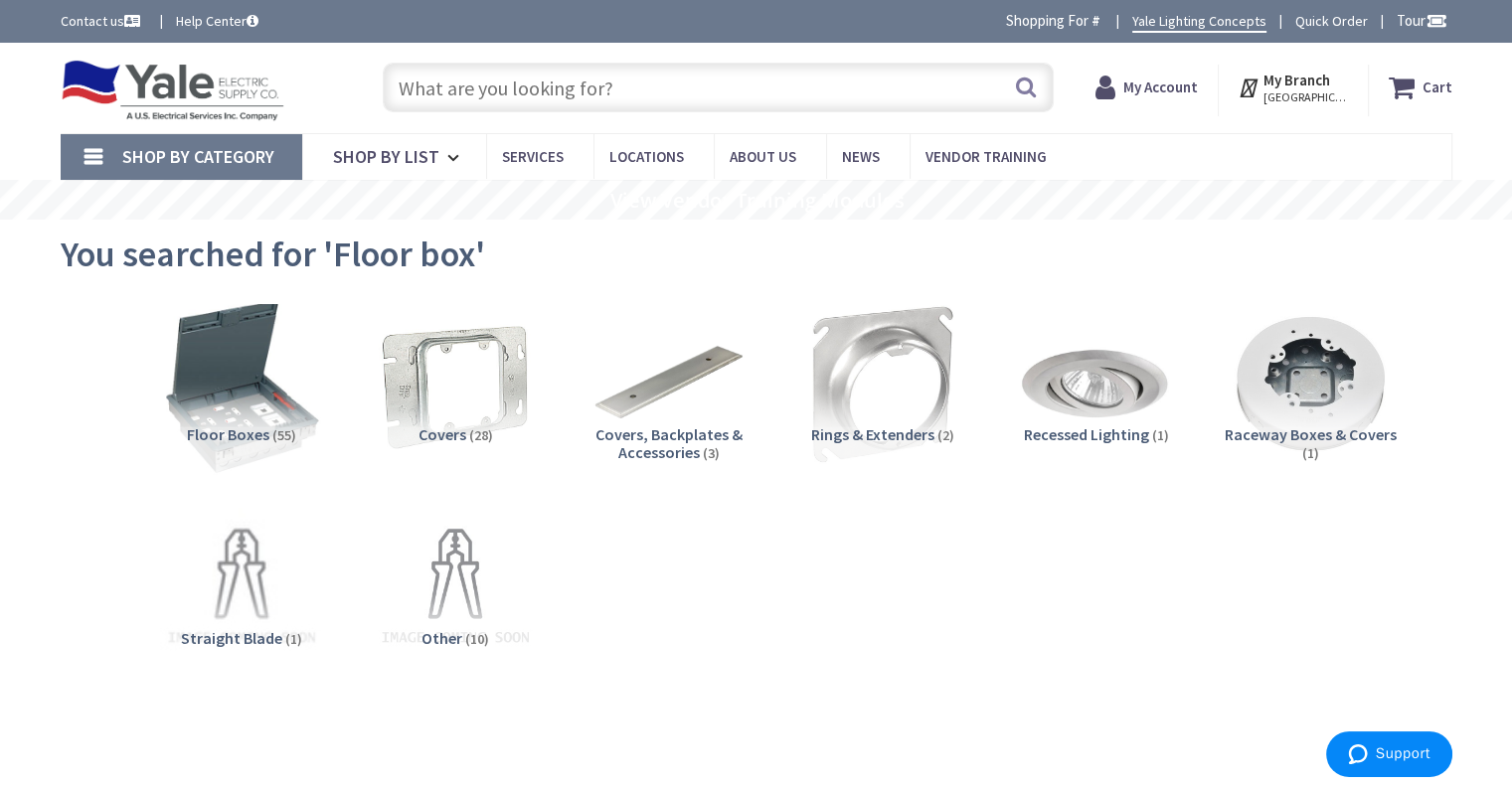 click at bounding box center [241, 384] 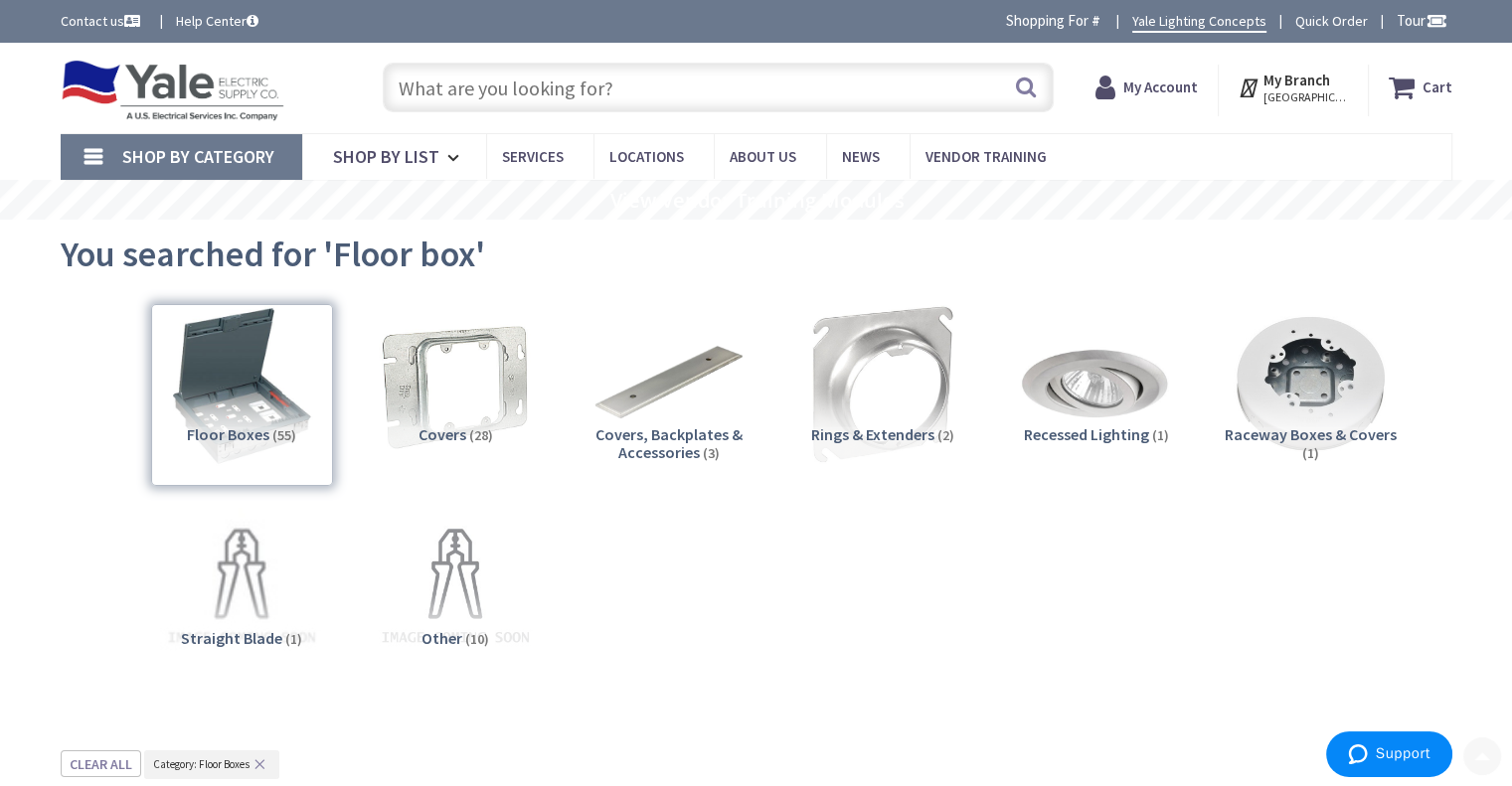 scroll, scrollTop: 749, scrollLeft: 0, axis: vertical 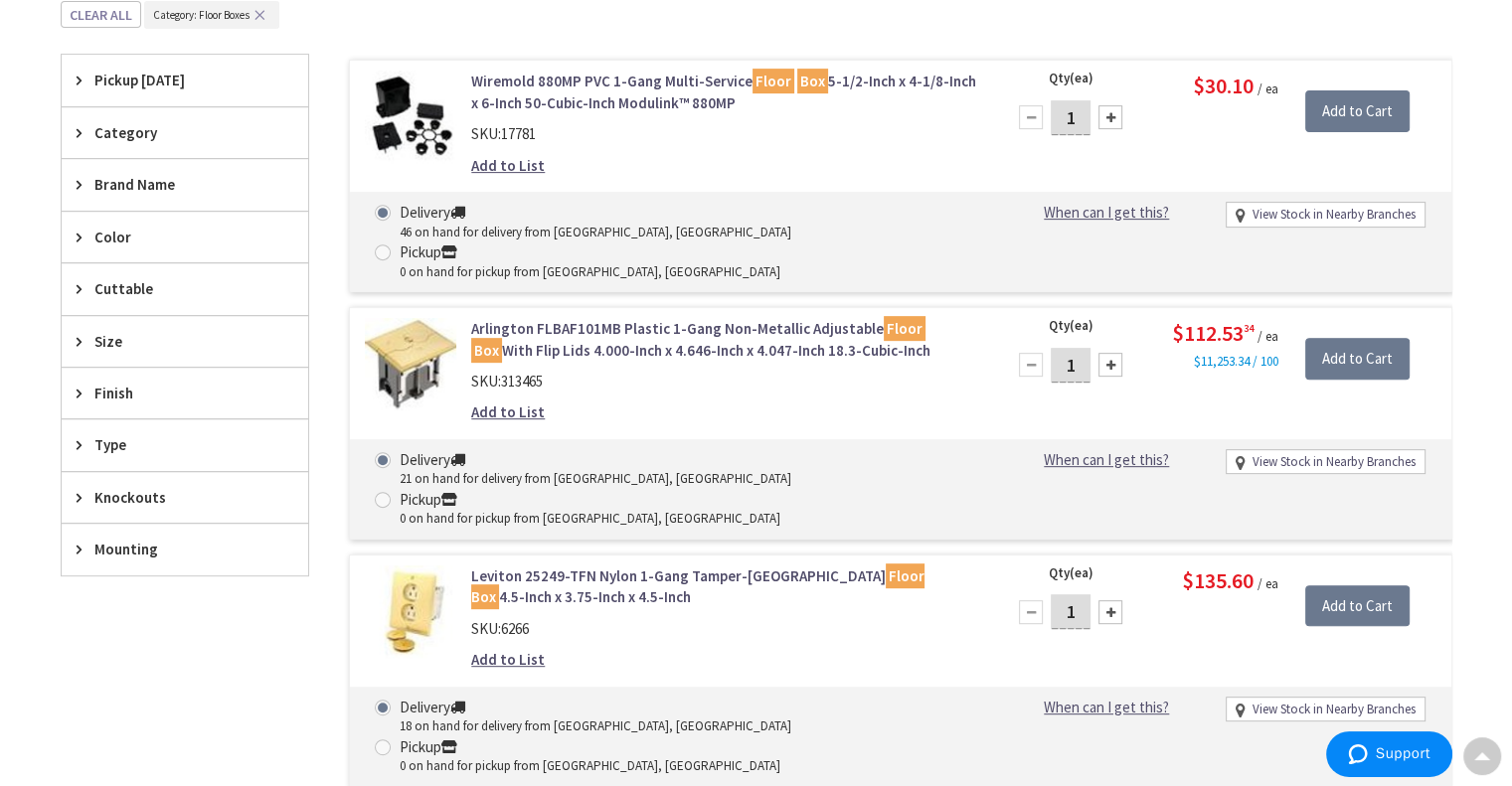 click on "Arlington FLBAF101MB Plastic 1-Gang Non-Metallic Adjustable  Floor   Box  With Flip Lids 4.000-Inch x 4.646-Inch x 4.047-Inch 18.3-Cubic-Inch" at bounding box center [724, 339] 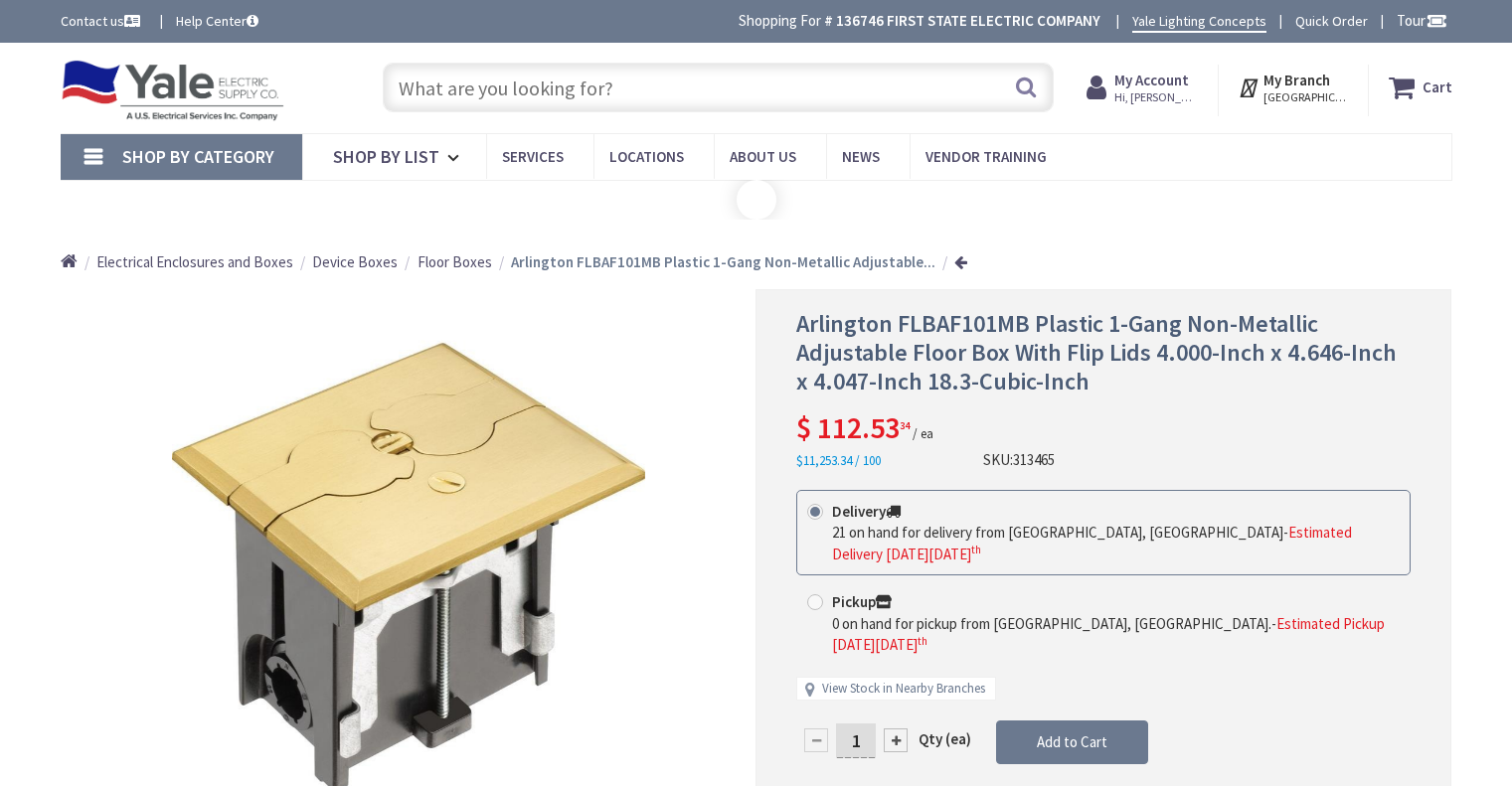 scroll, scrollTop: 0, scrollLeft: 0, axis: both 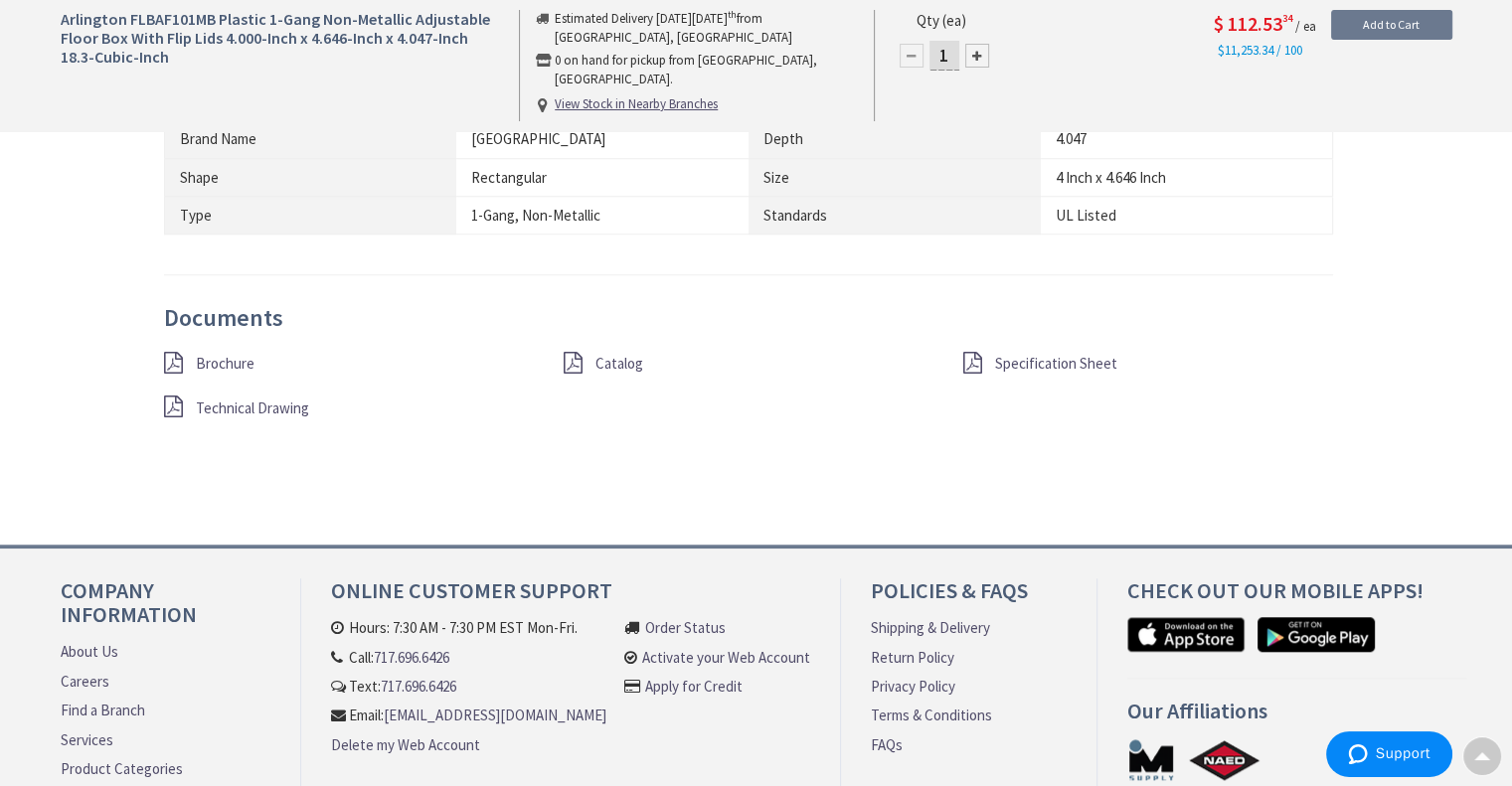 click on "Catalog" at bounding box center (619, 363) 